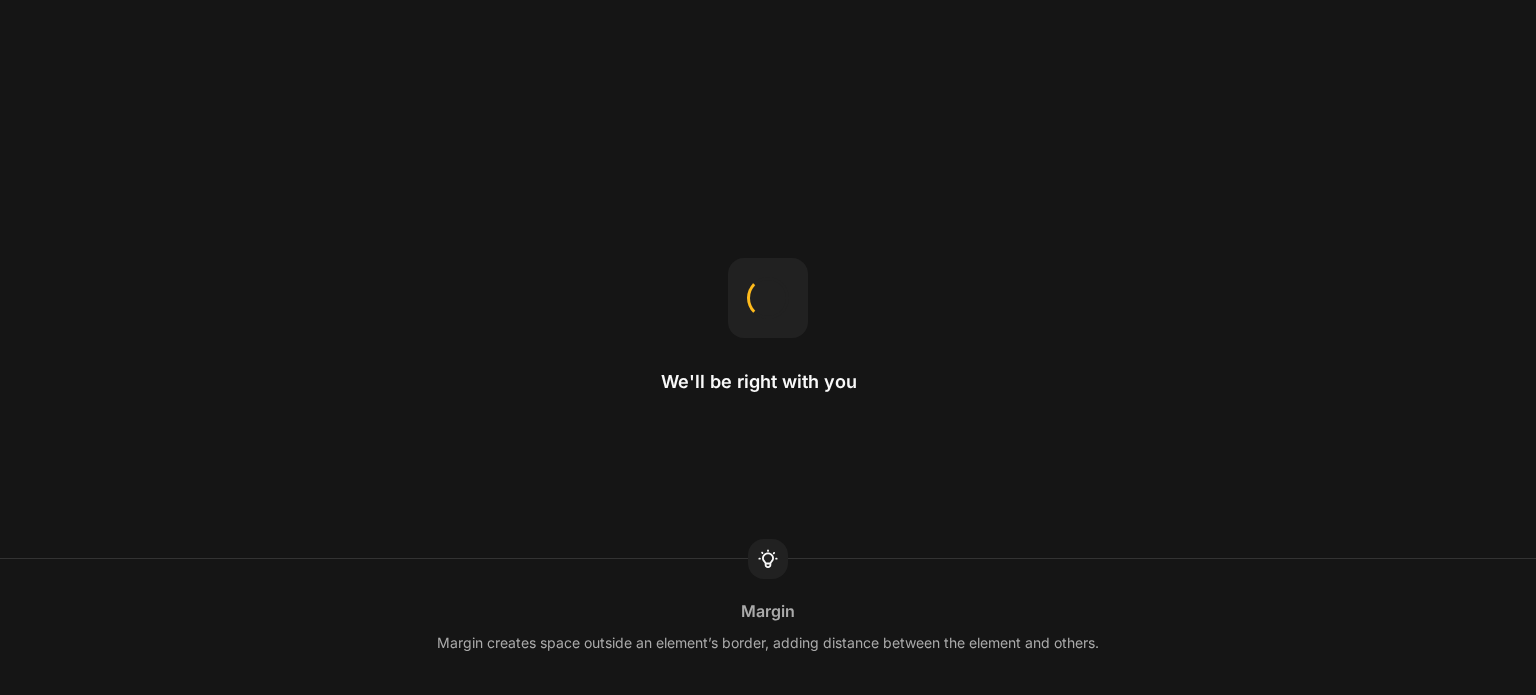 scroll, scrollTop: 0, scrollLeft: 0, axis: both 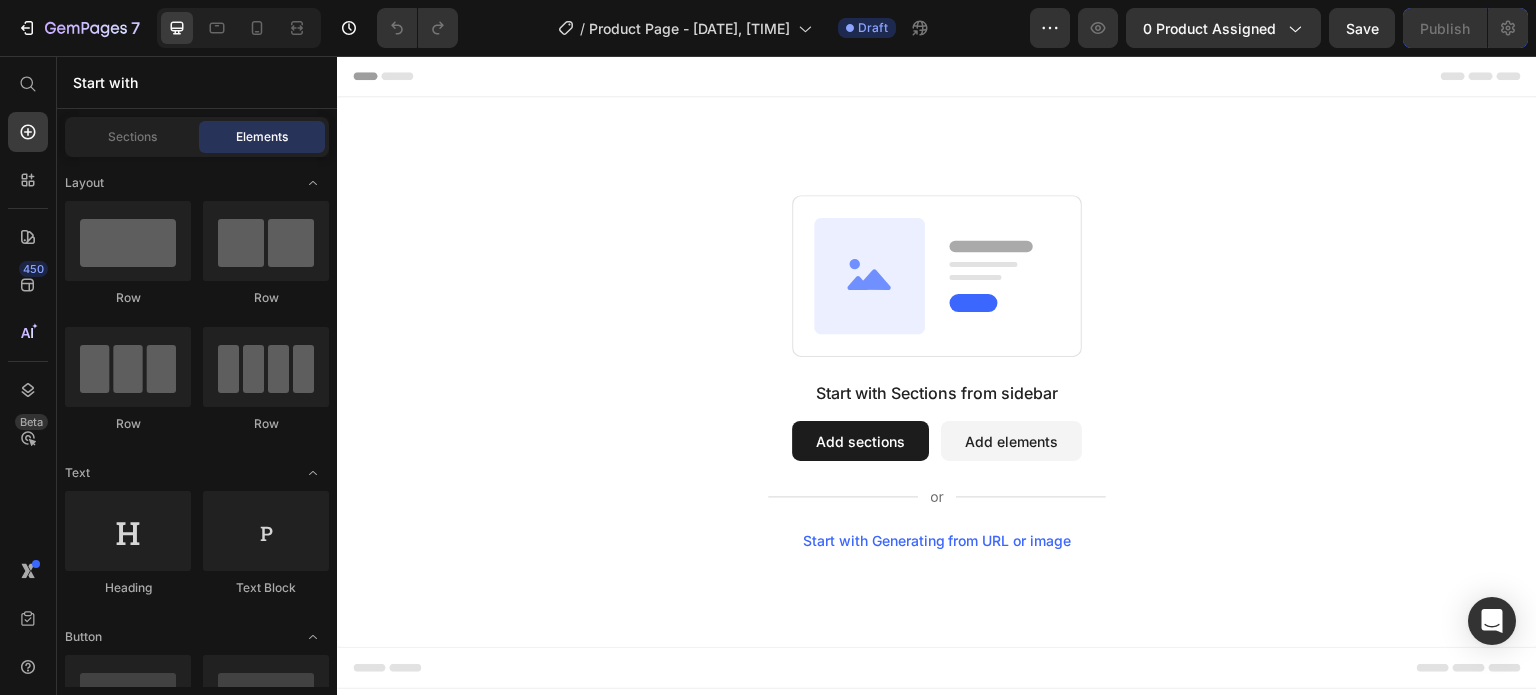 click on "Start with Sections from sidebar Add sections Add elements Start with Generating from URL or image" at bounding box center [937, 372] 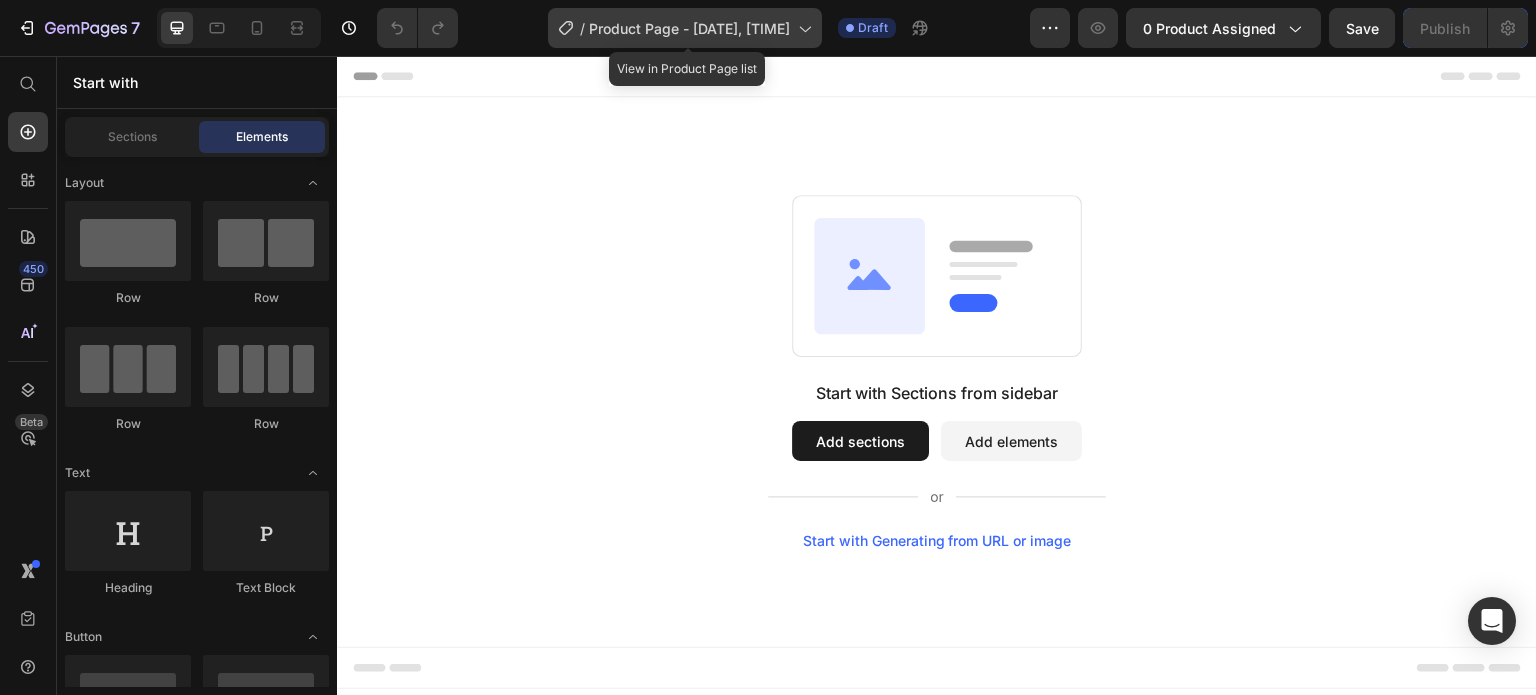 click on "Product Page - [DATE], [TIME]" at bounding box center (689, 28) 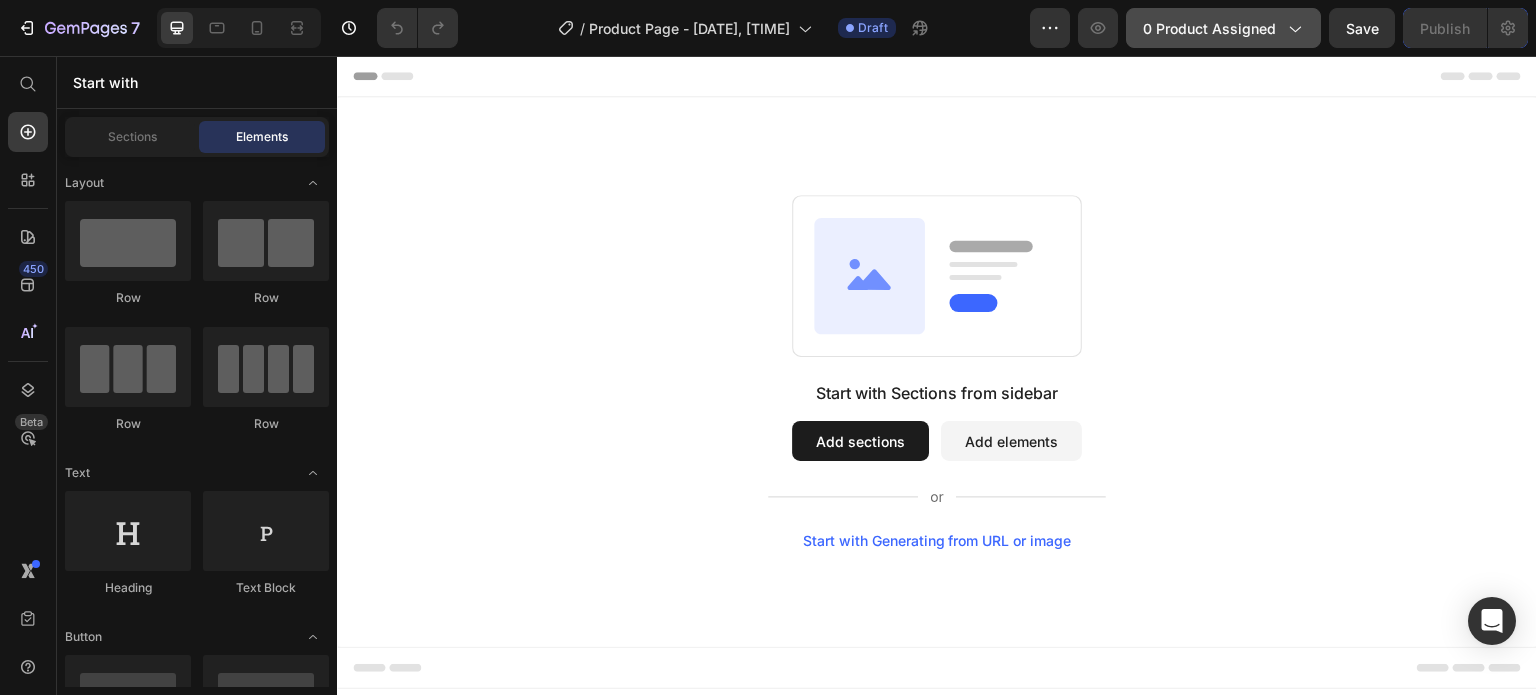 click 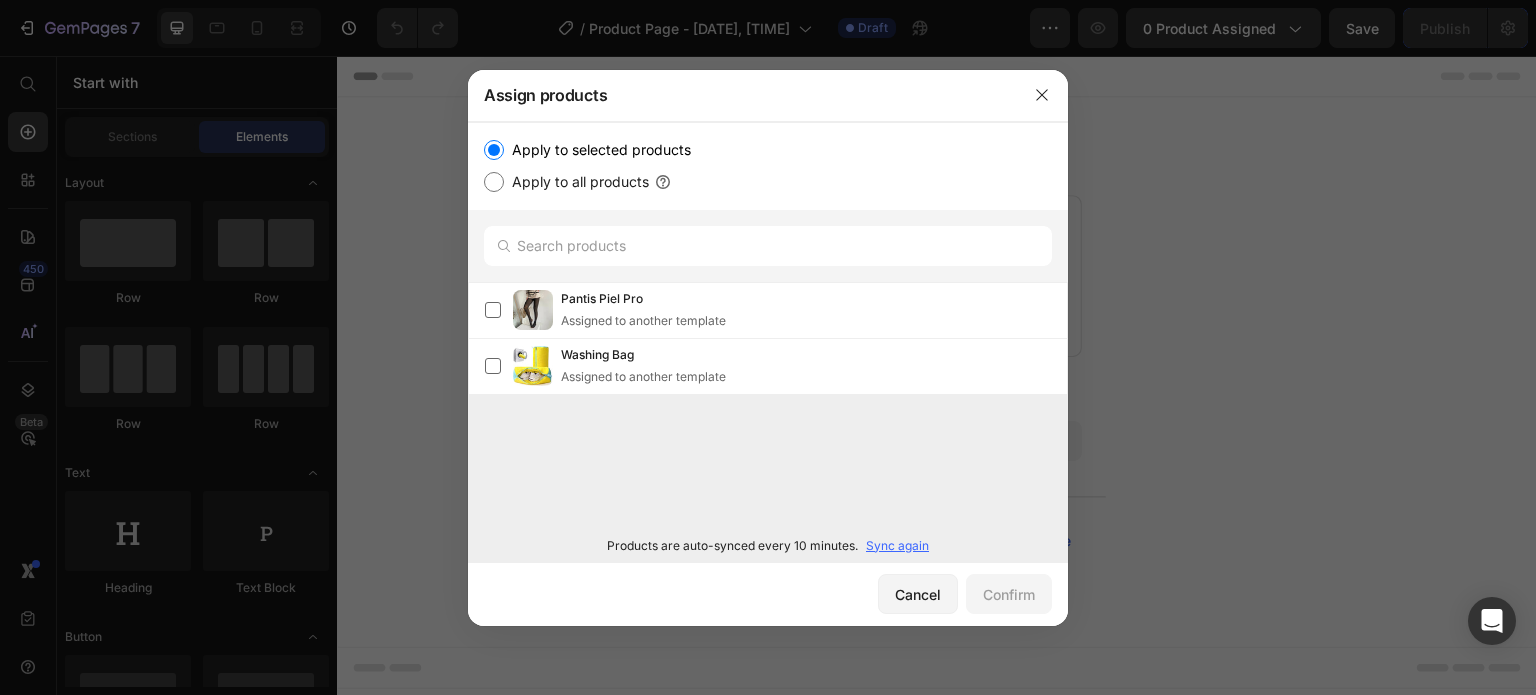 click on "Sync again" at bounding box center [897, 546] 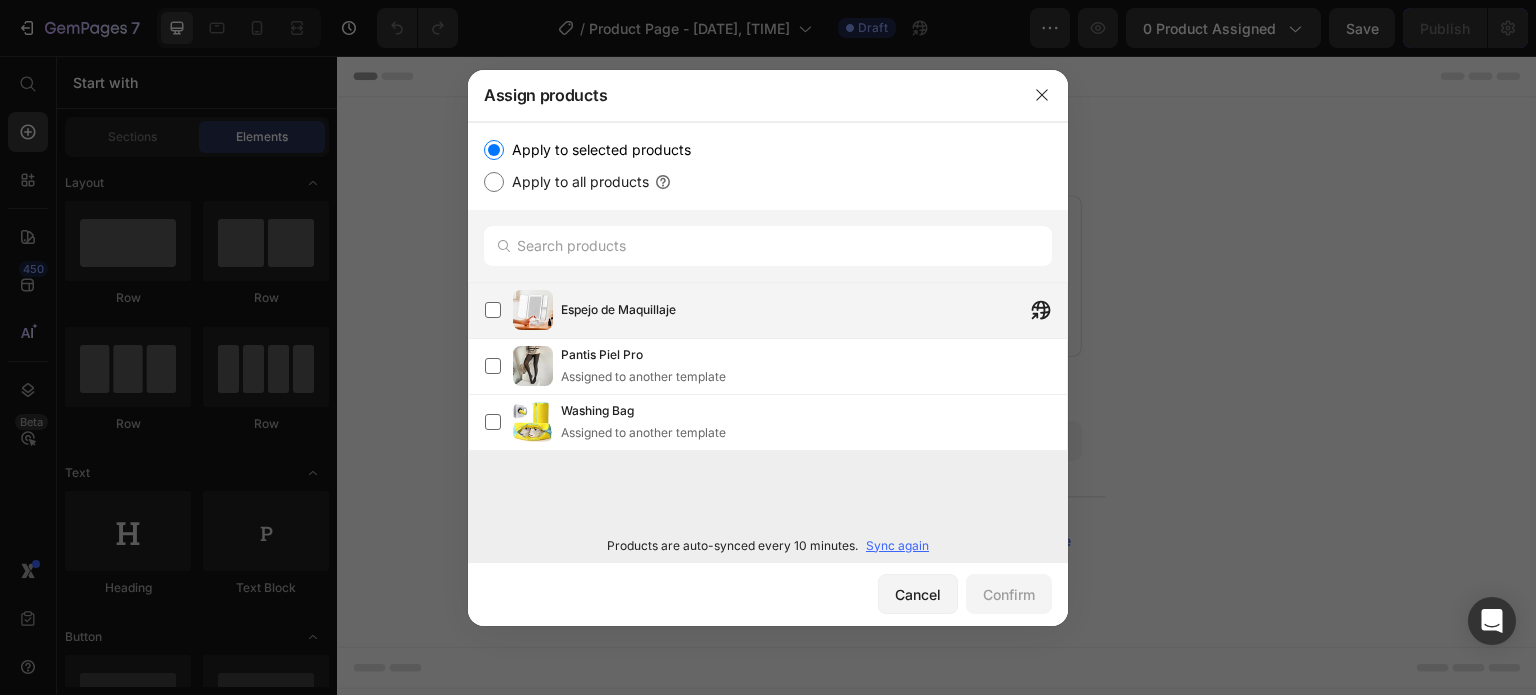 click on "Espejo de Maquillaje" at bounding box center (814, 310) 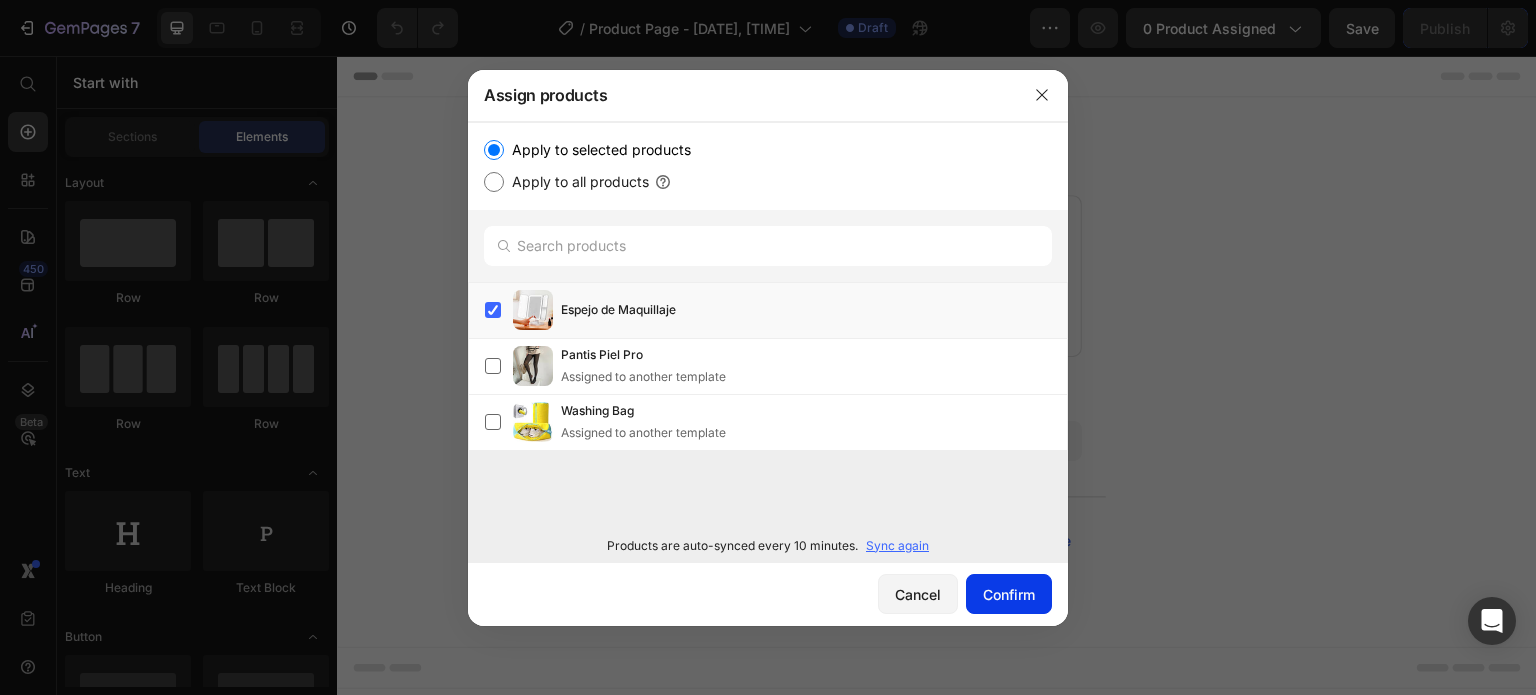 click on "Confirm" at bounding box center [1009, 594] 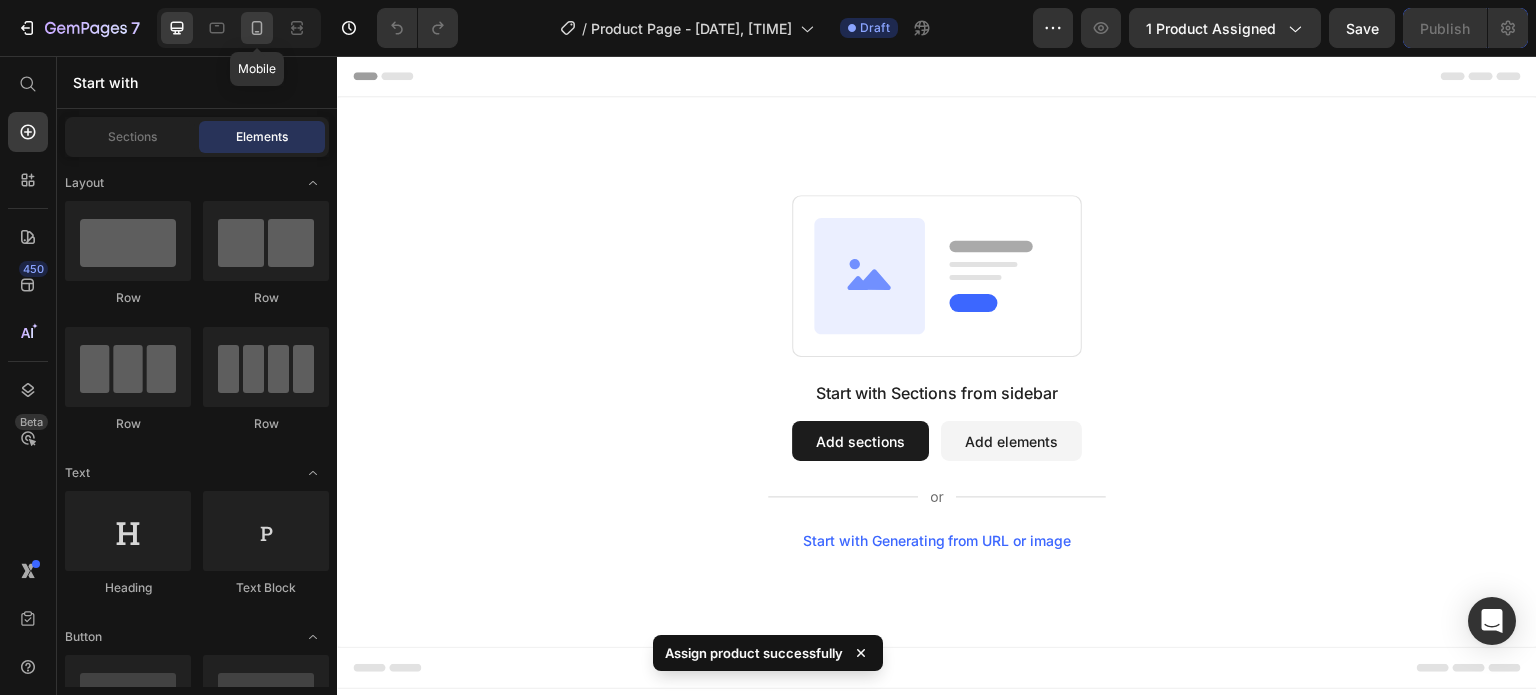 click 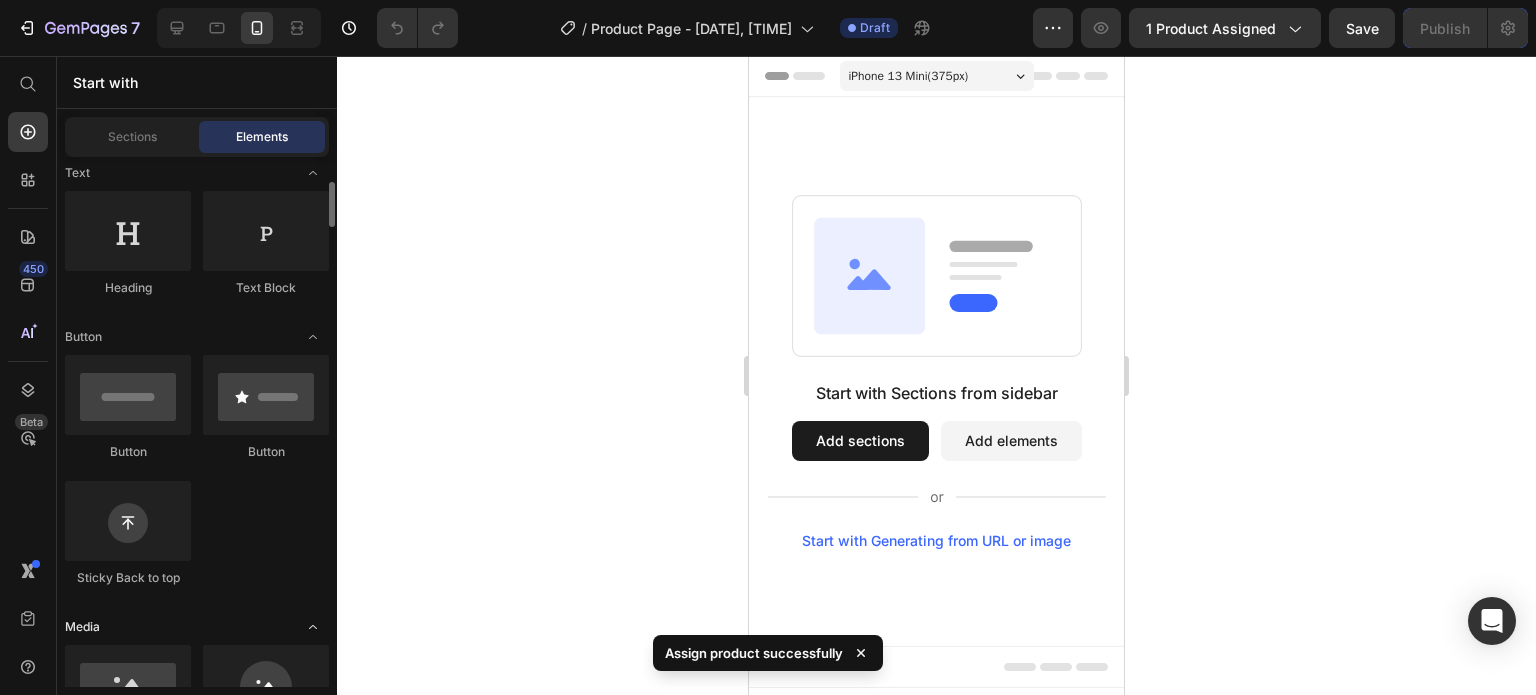 scroll, scrollTop: 500, scrollLeft: 0, axis: vertical 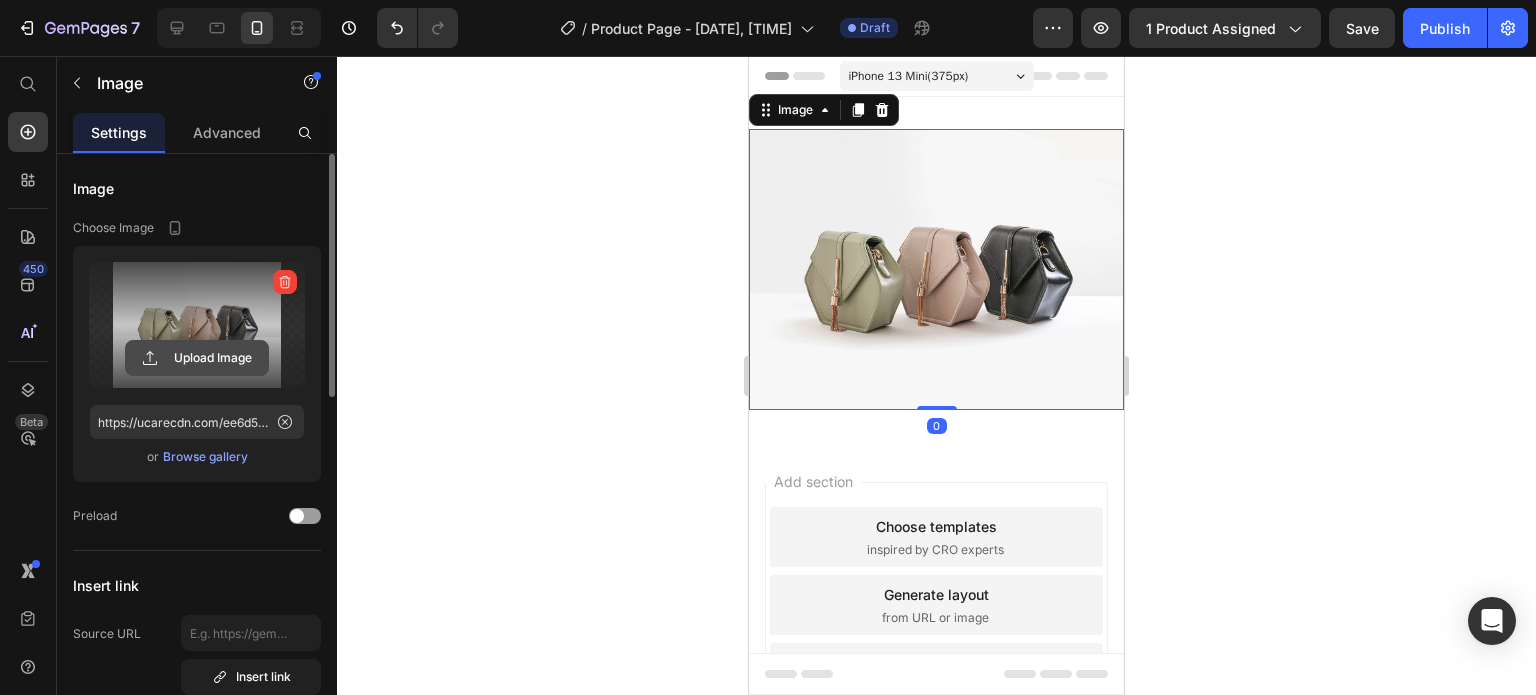 click 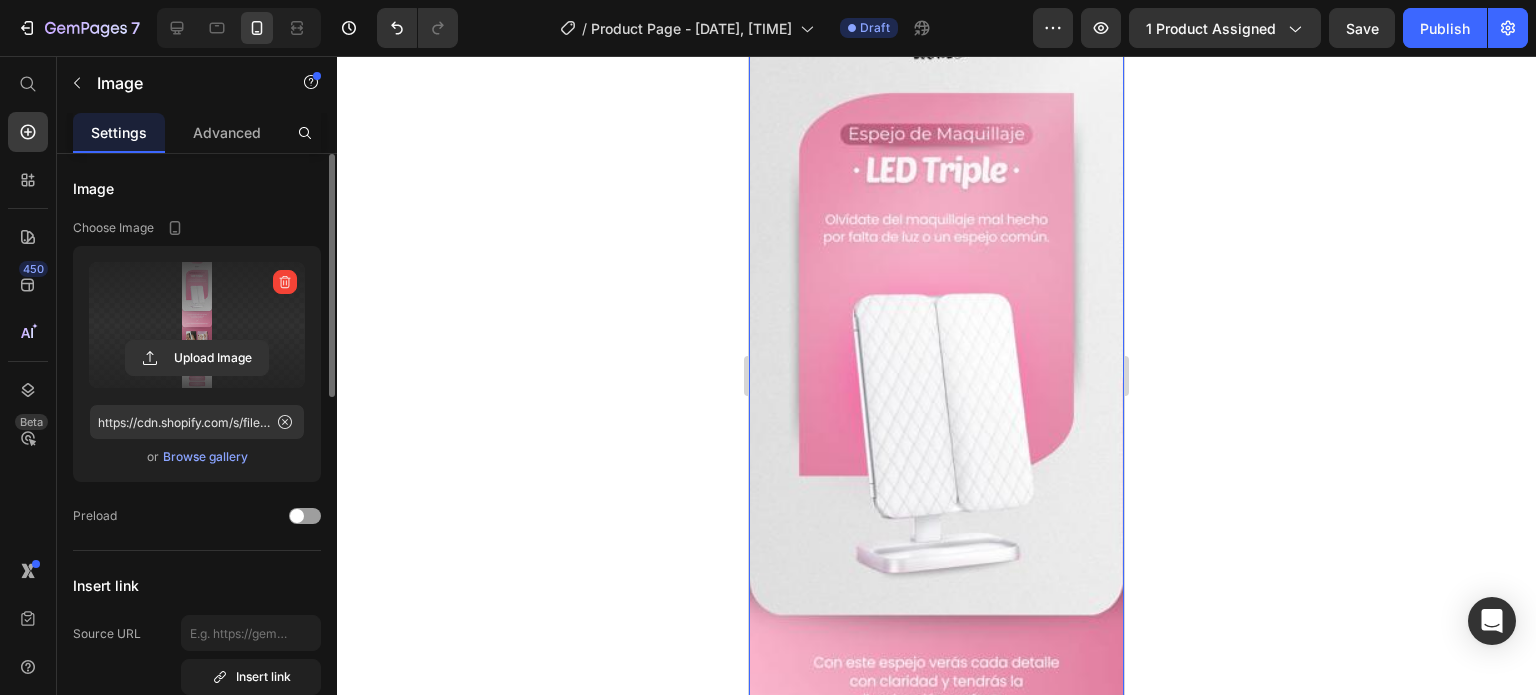 scroll, scrollTop: 0, scrollLeft: 0, axis: both 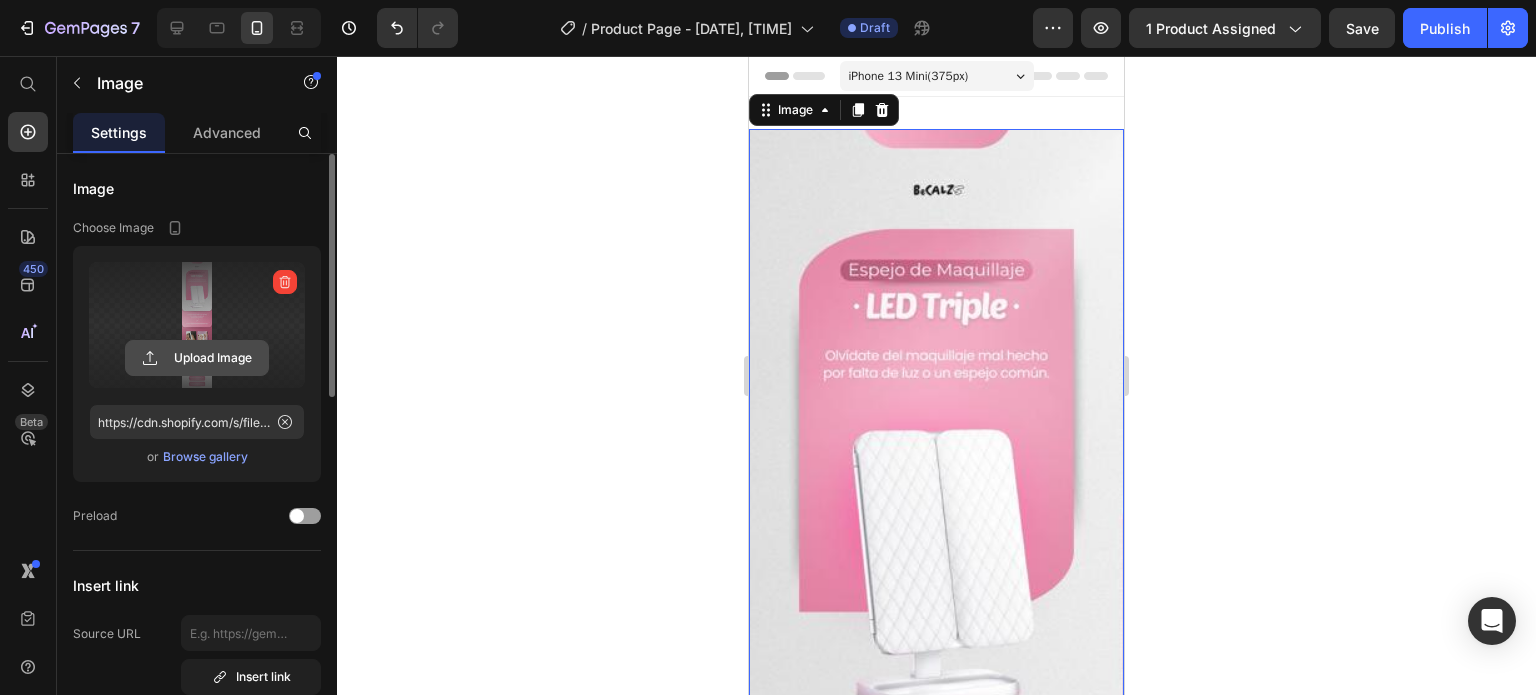 click 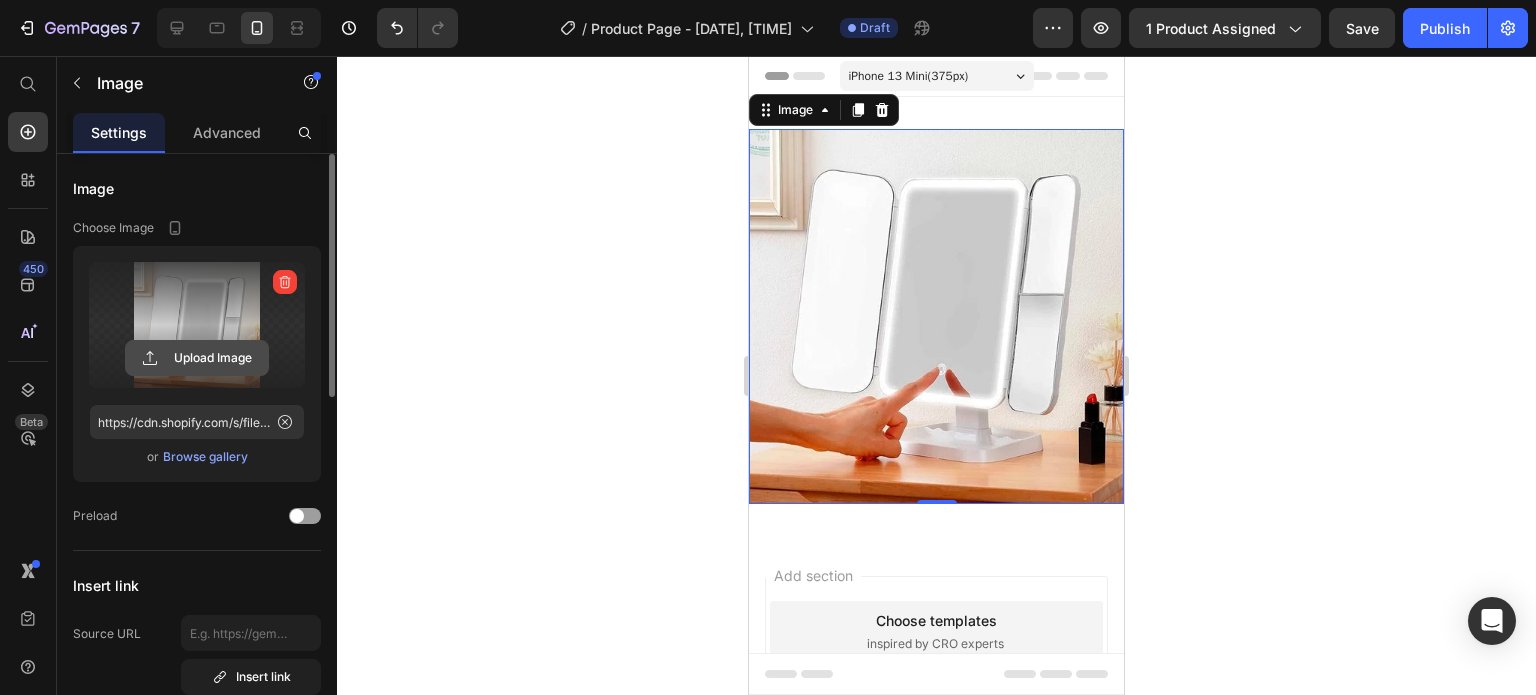 click 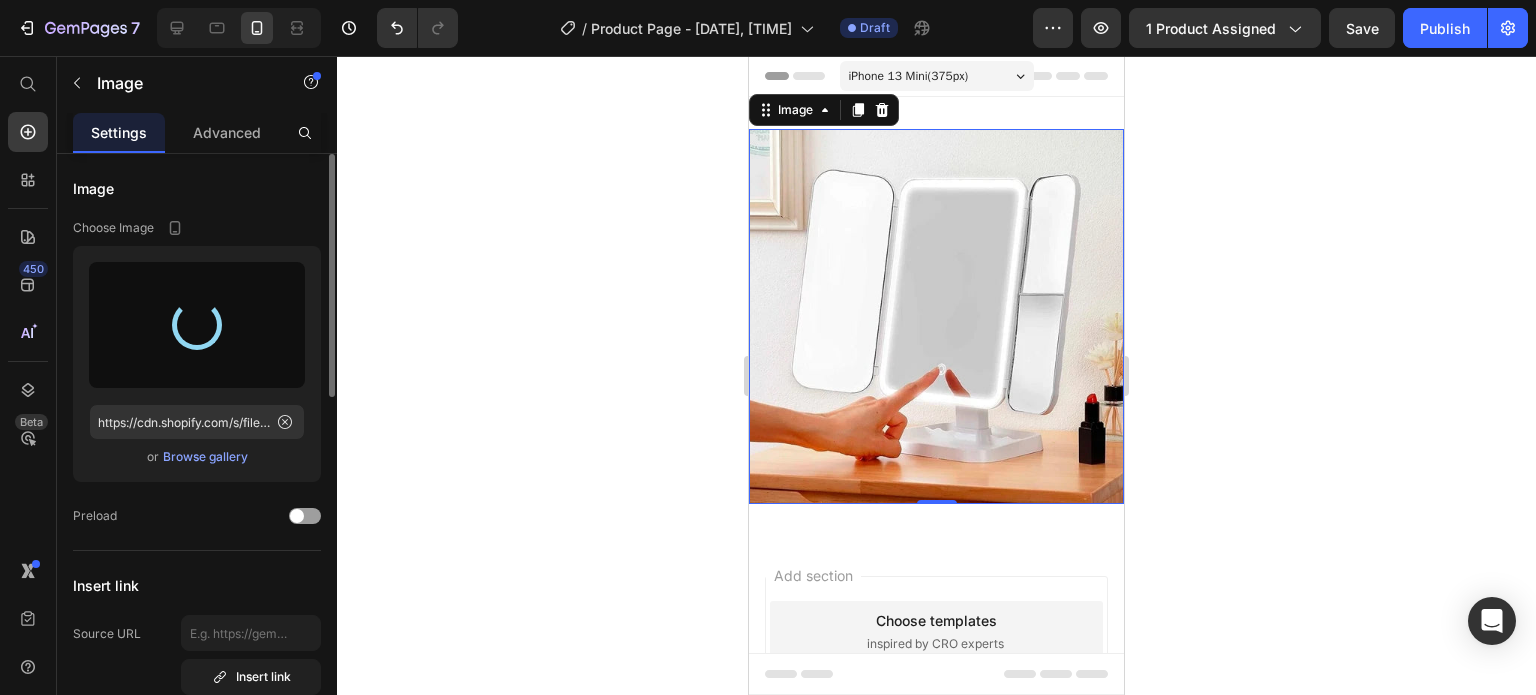 type on "https://cdn.shopify.com/s/files/1/0953/1428/0731/files/gempages_573714186786309184-017e9379-7100-4275-8ac3-cfa4d02a5c76.png" 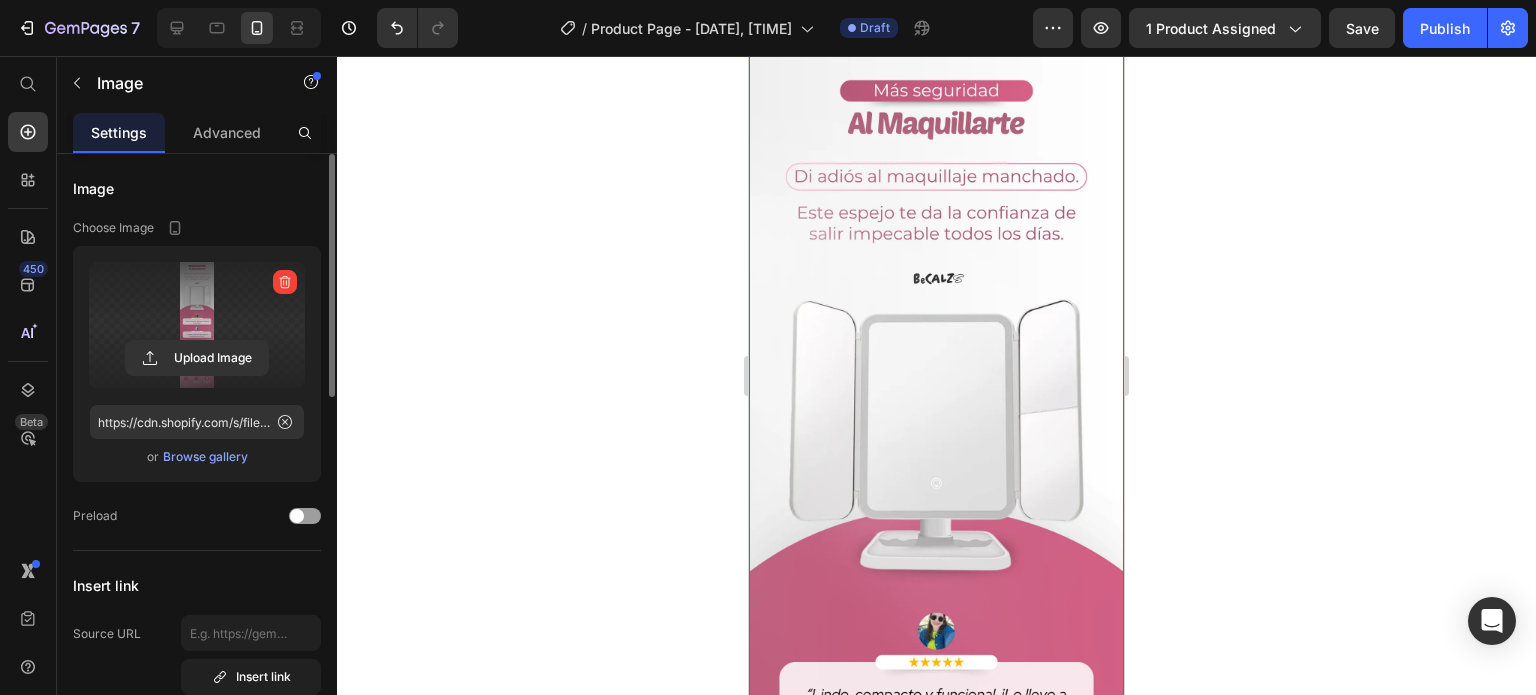 scroll, scrollTop: 0, scrollLeft: 0, axis: both 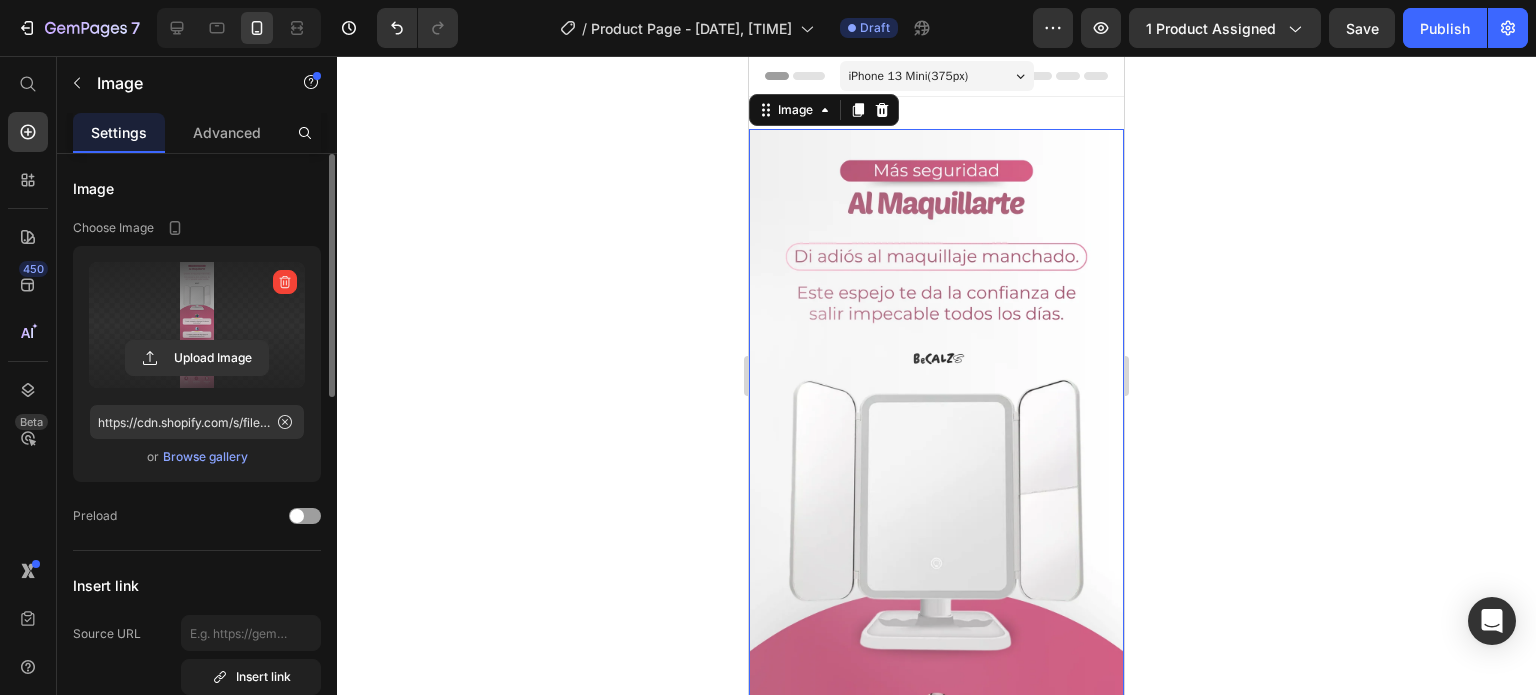 click 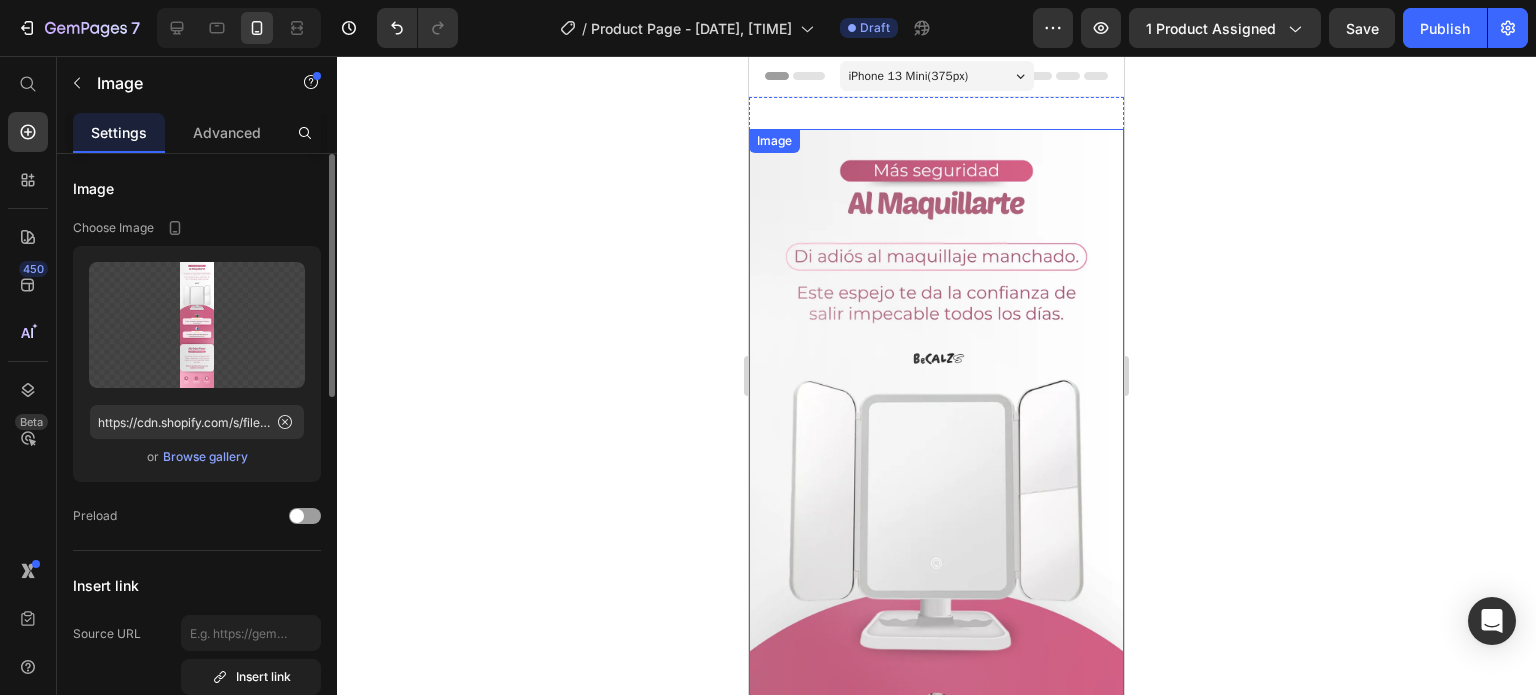 scroll, scrollTop: 0, scrollLeft: 0, axis: both 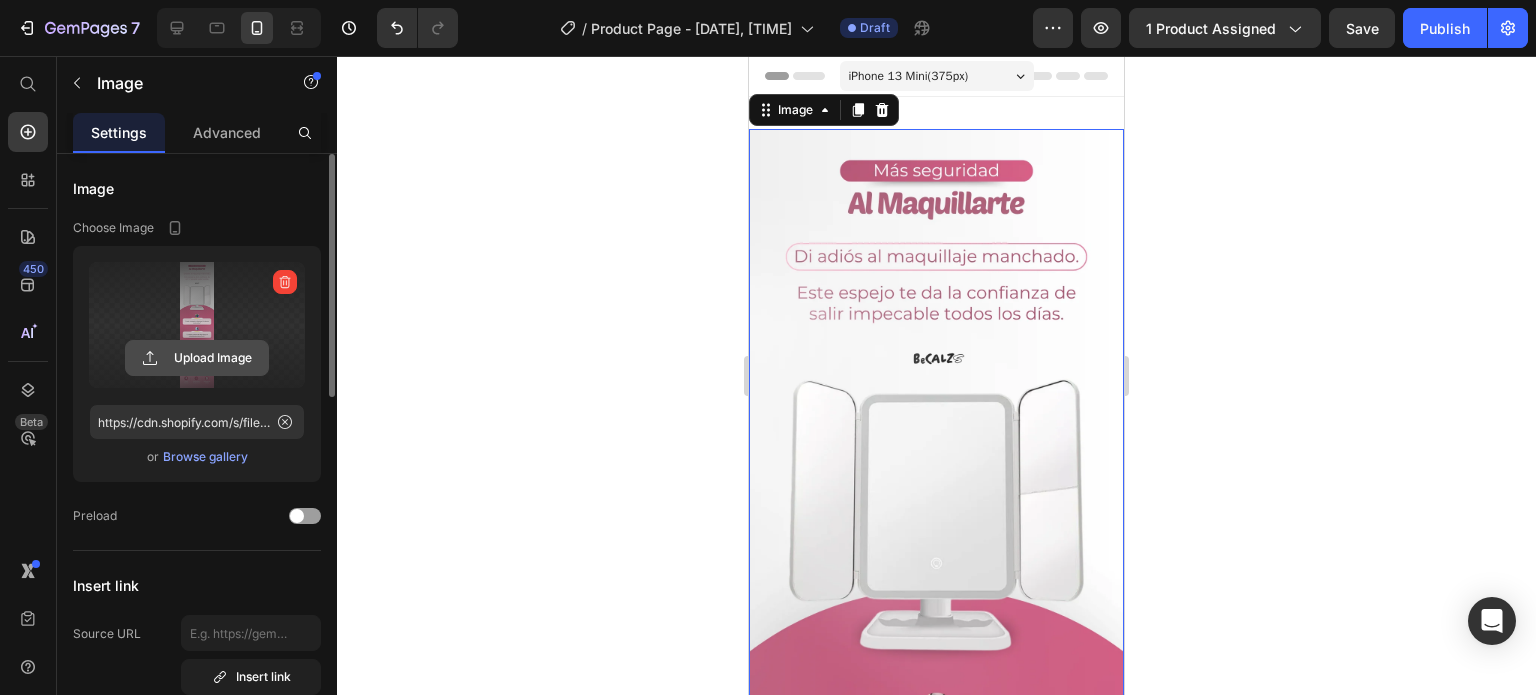 click 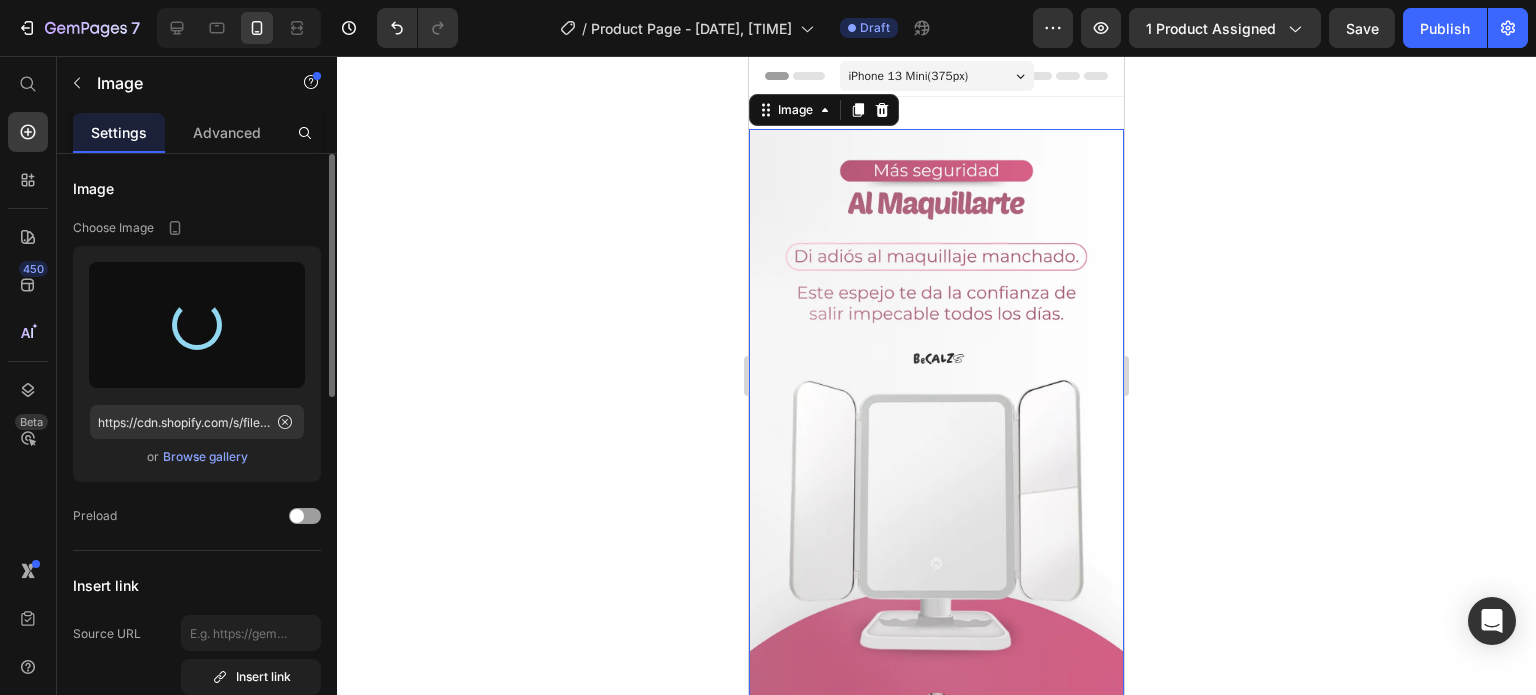 type on "https://cdn.shopify.com/s/files/1/0953/1428/0731/files/gempages_573714186786309184-78553913-1e3c-496a-a3fc-93b2ed843288.png" 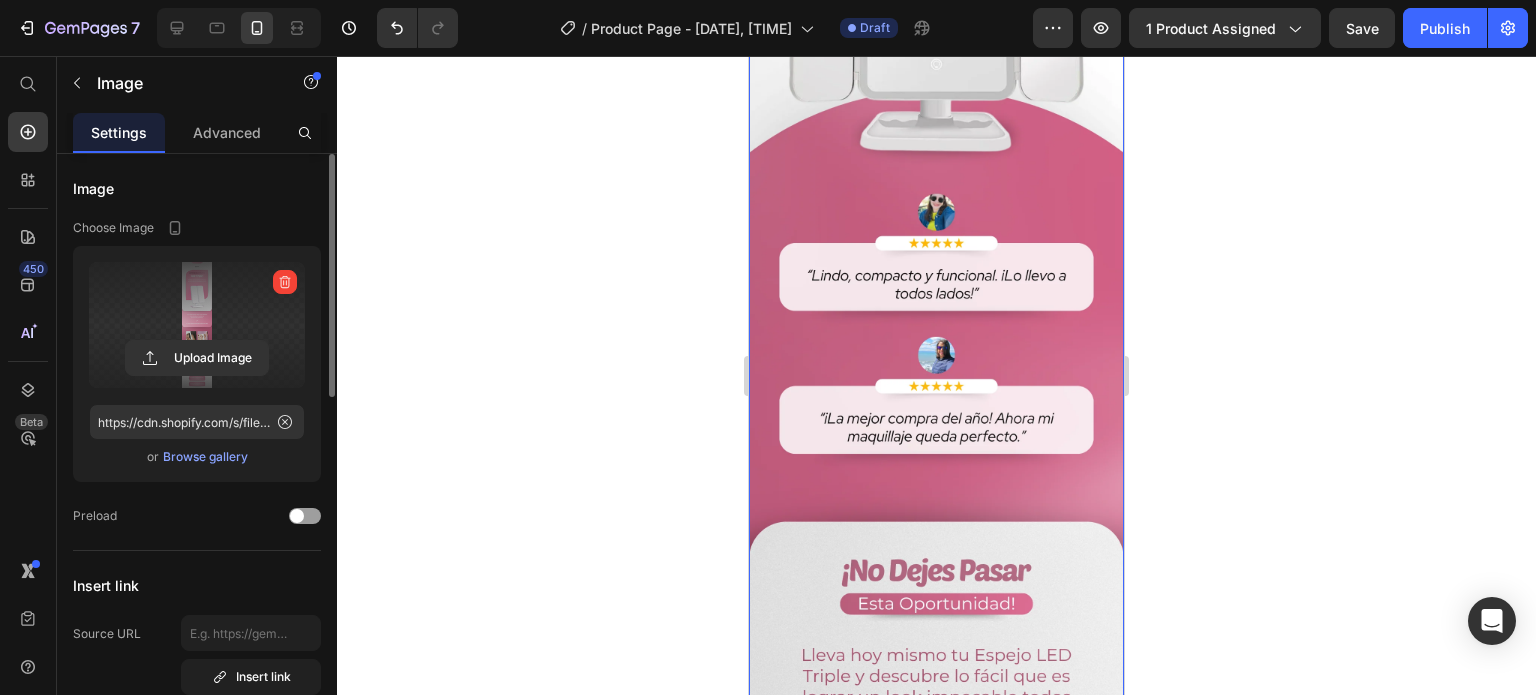 scroll, scrollTop: 0, scrollLeft: 0, axis: both 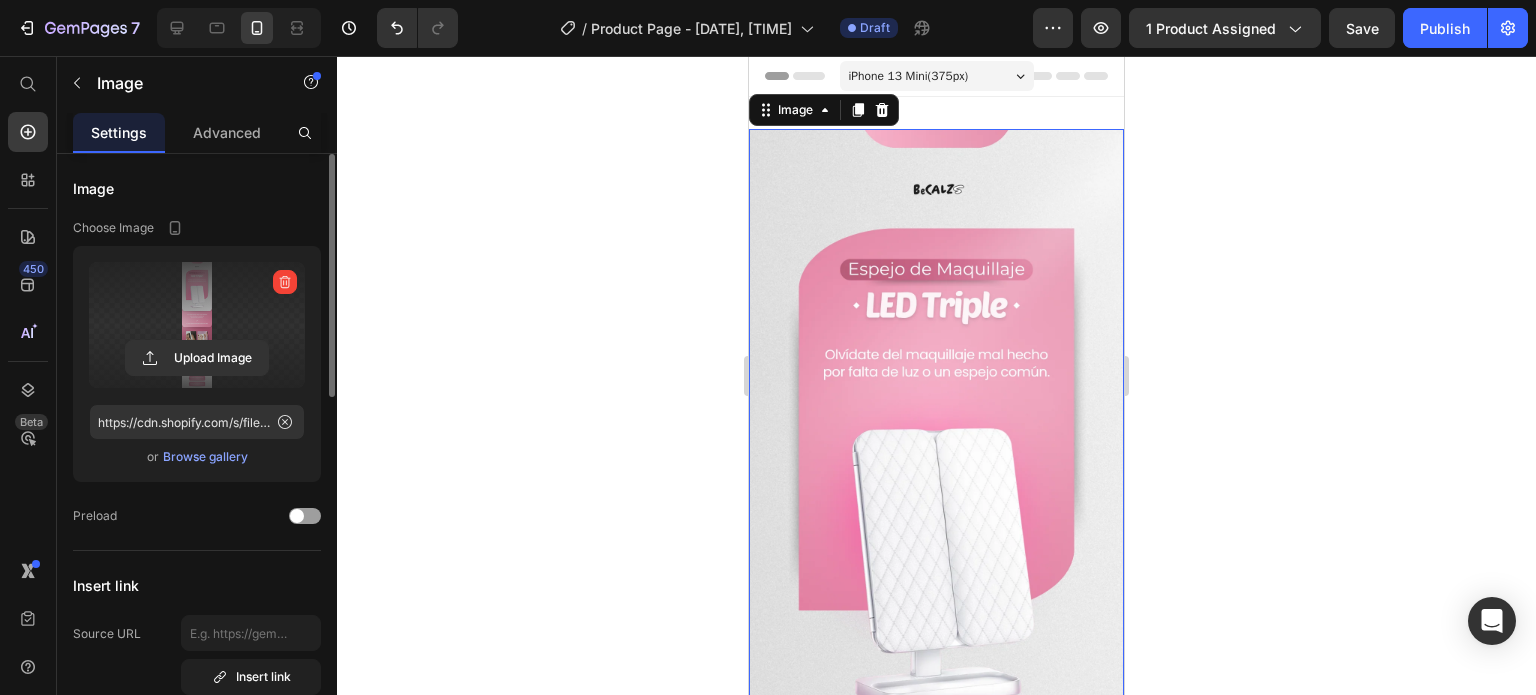 click at bounding box center (936, 926) 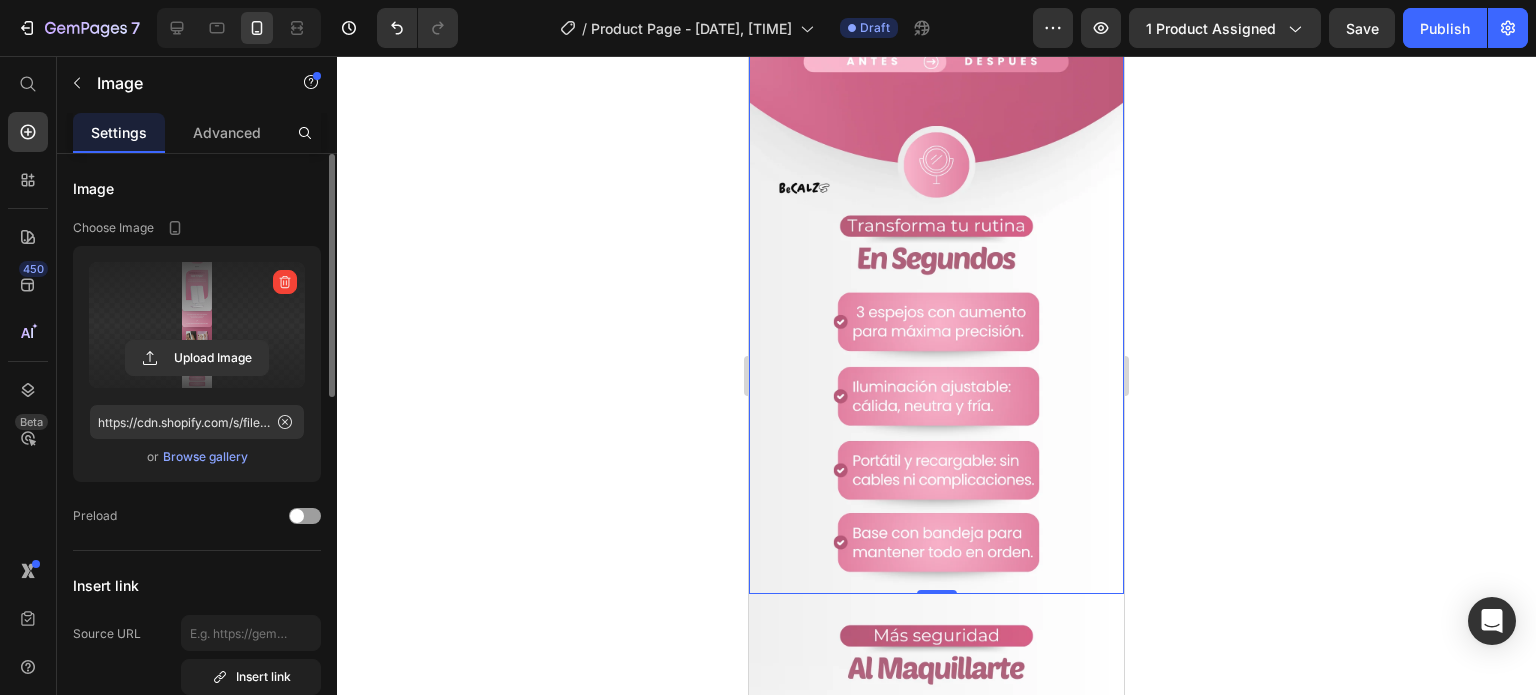 scroll, scrollTop: 1300, scrollLeft: 0, axis: vertical 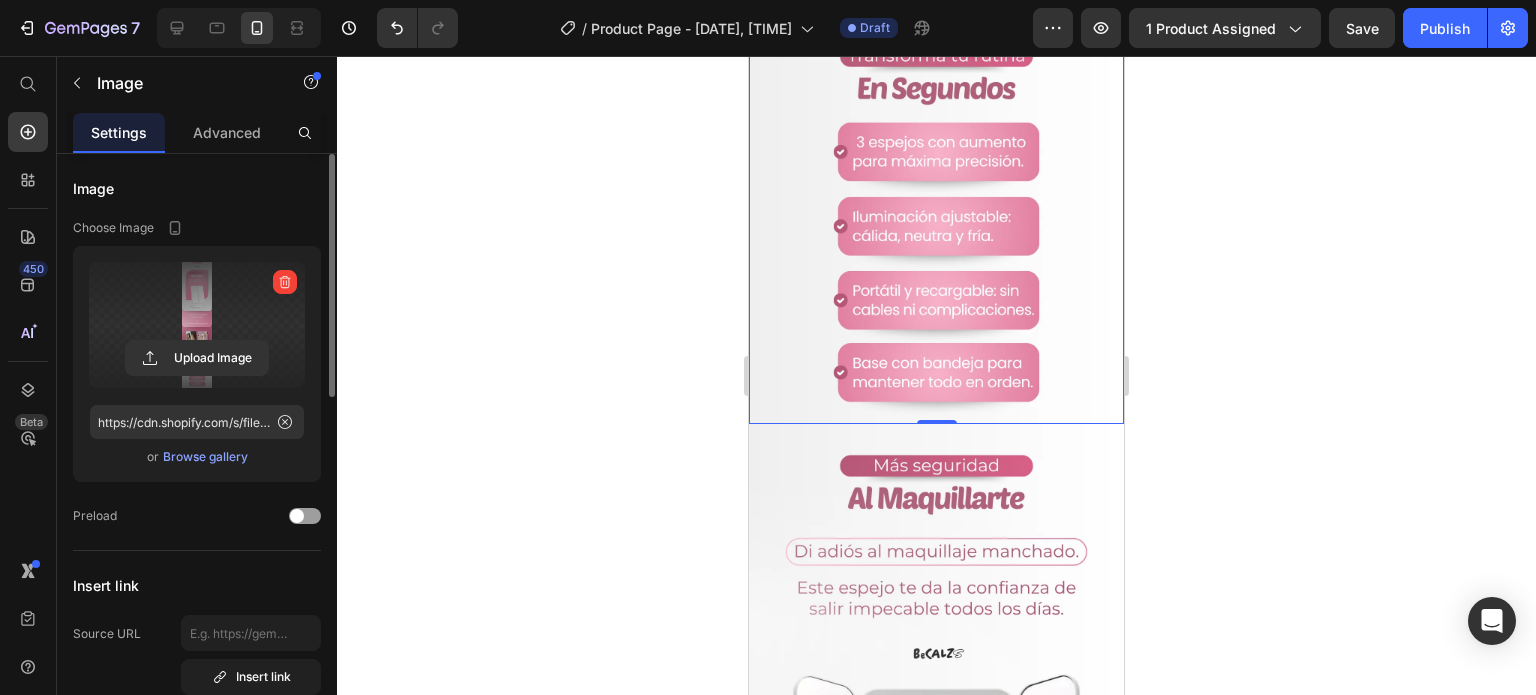 click at bounding box center [936, -374] 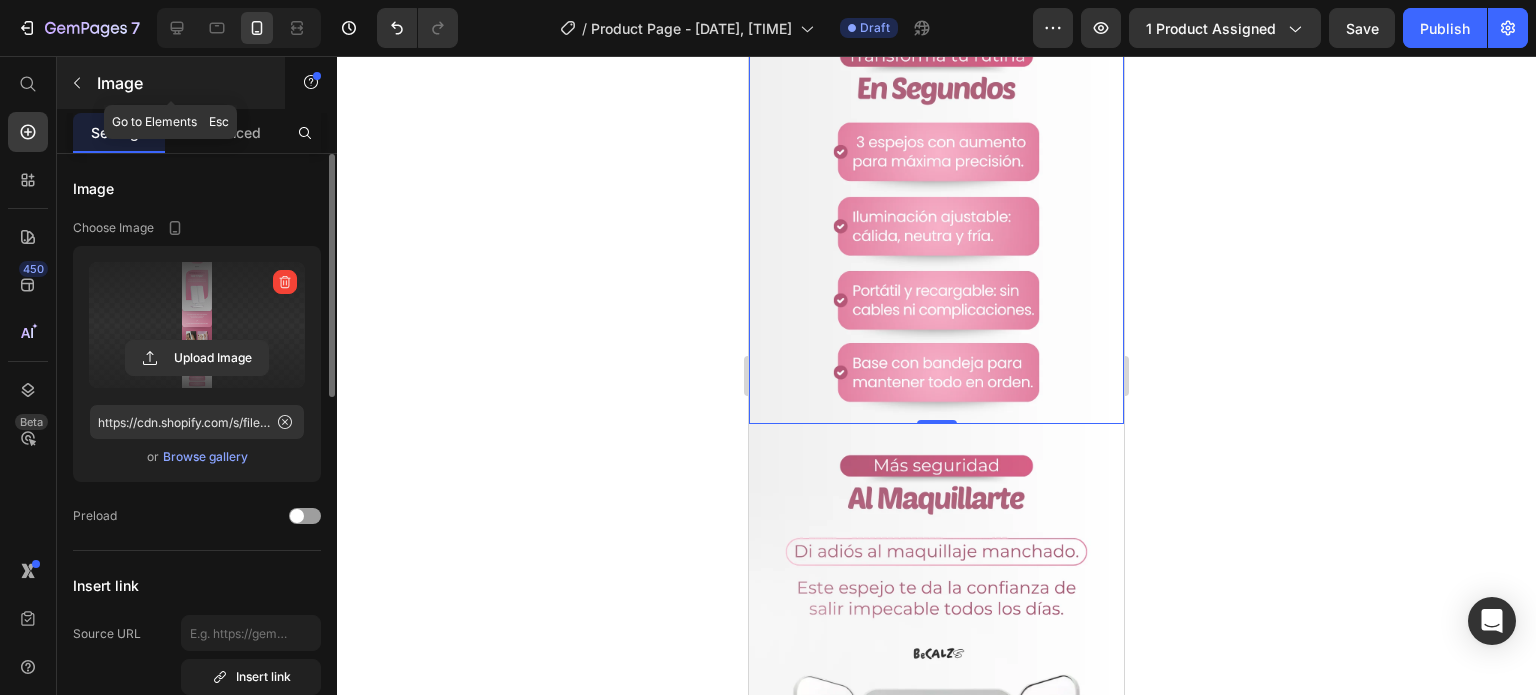 click 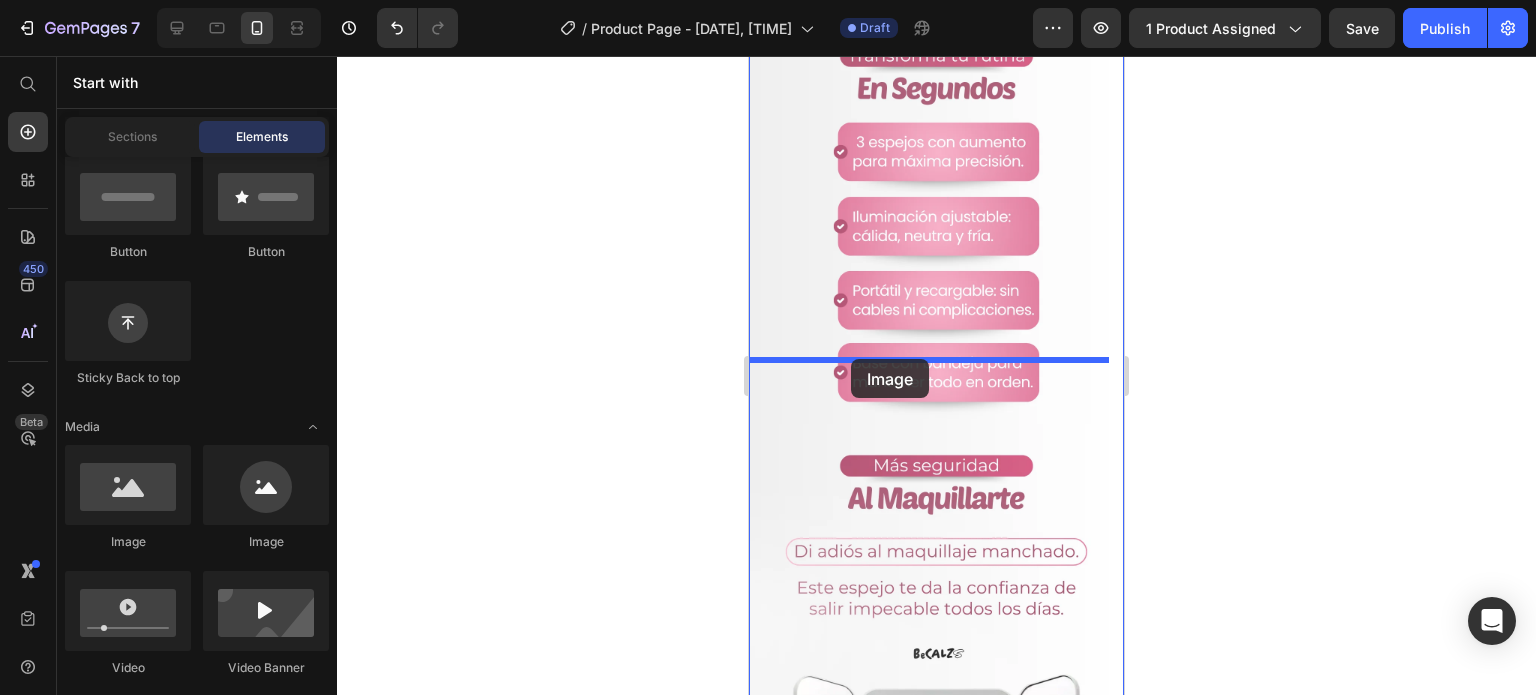 drag, startPoint x: 881, startPoint y: 567, endPoint x: 851, endPoint y: 359, distance: 210.15233 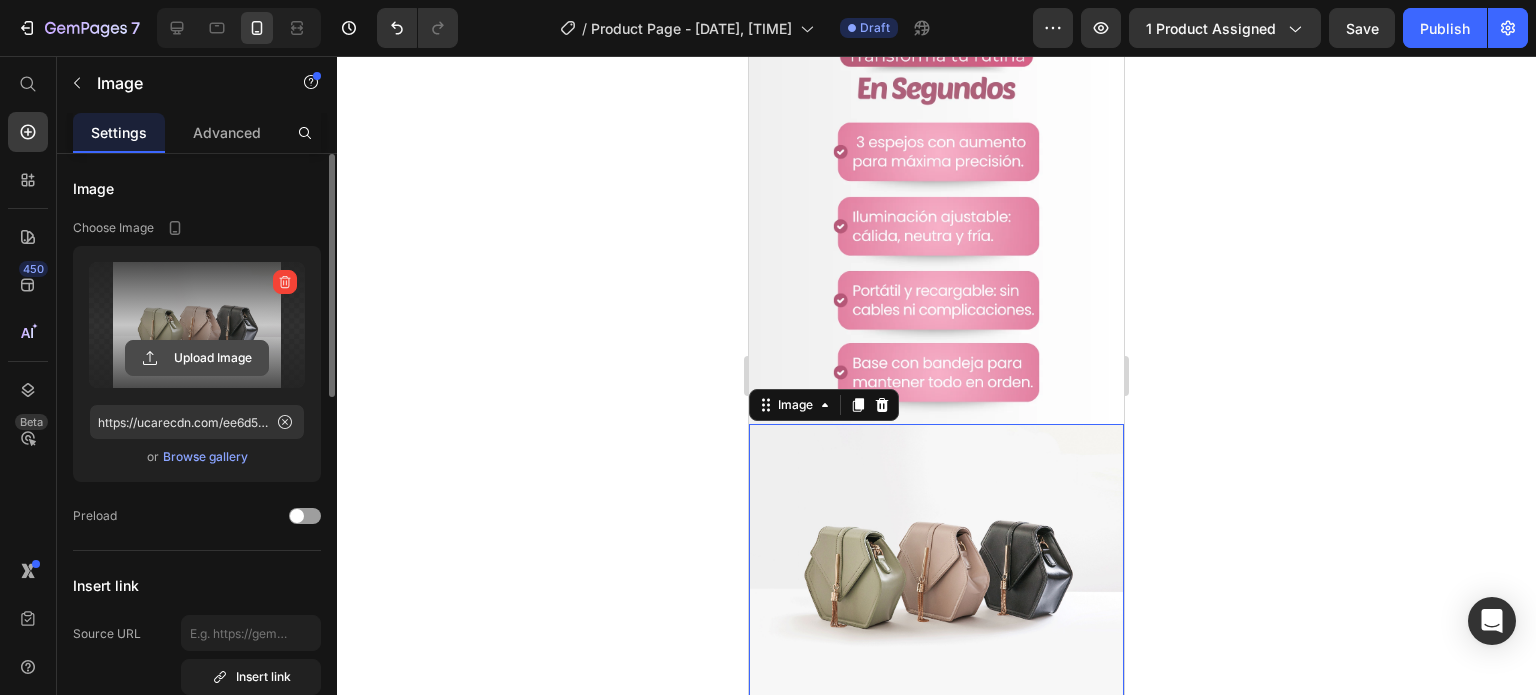 click 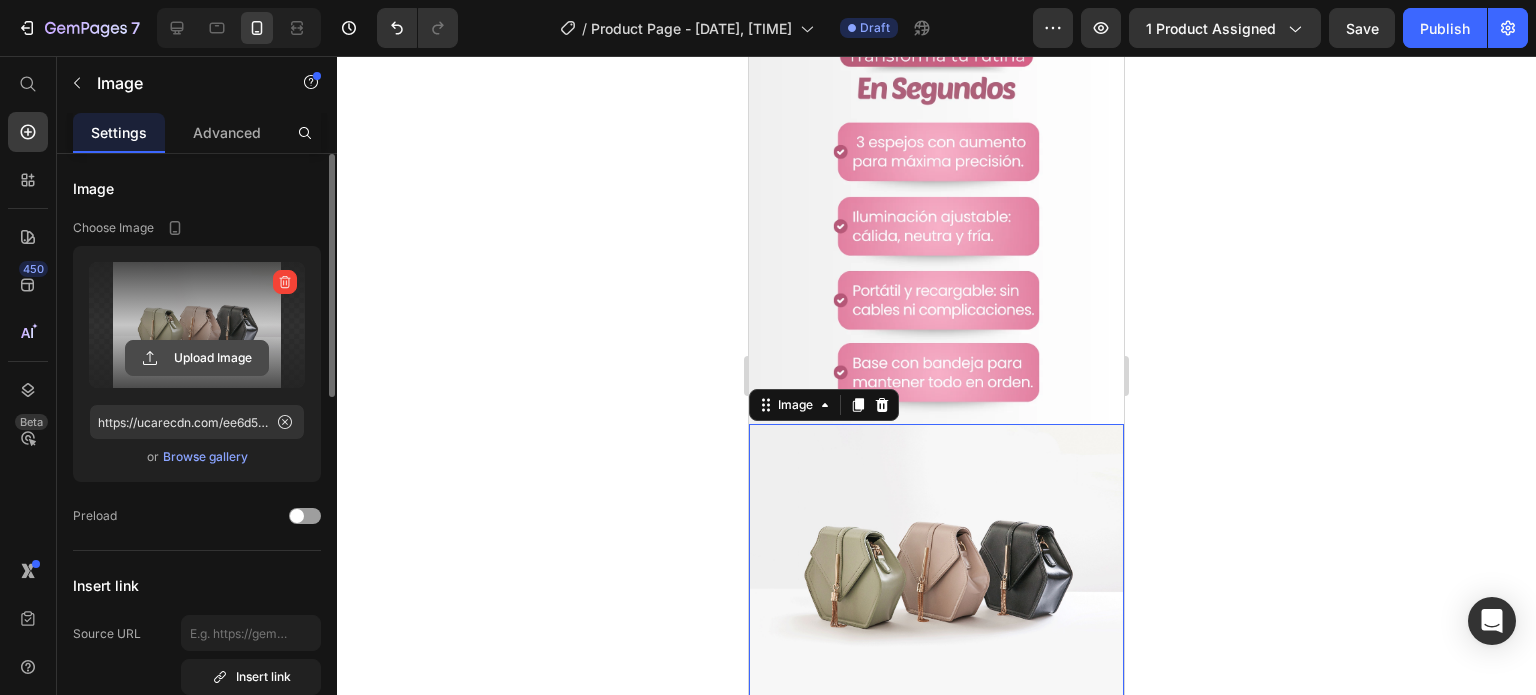 type on "C:\fakepath\IMG_7495.GIF" 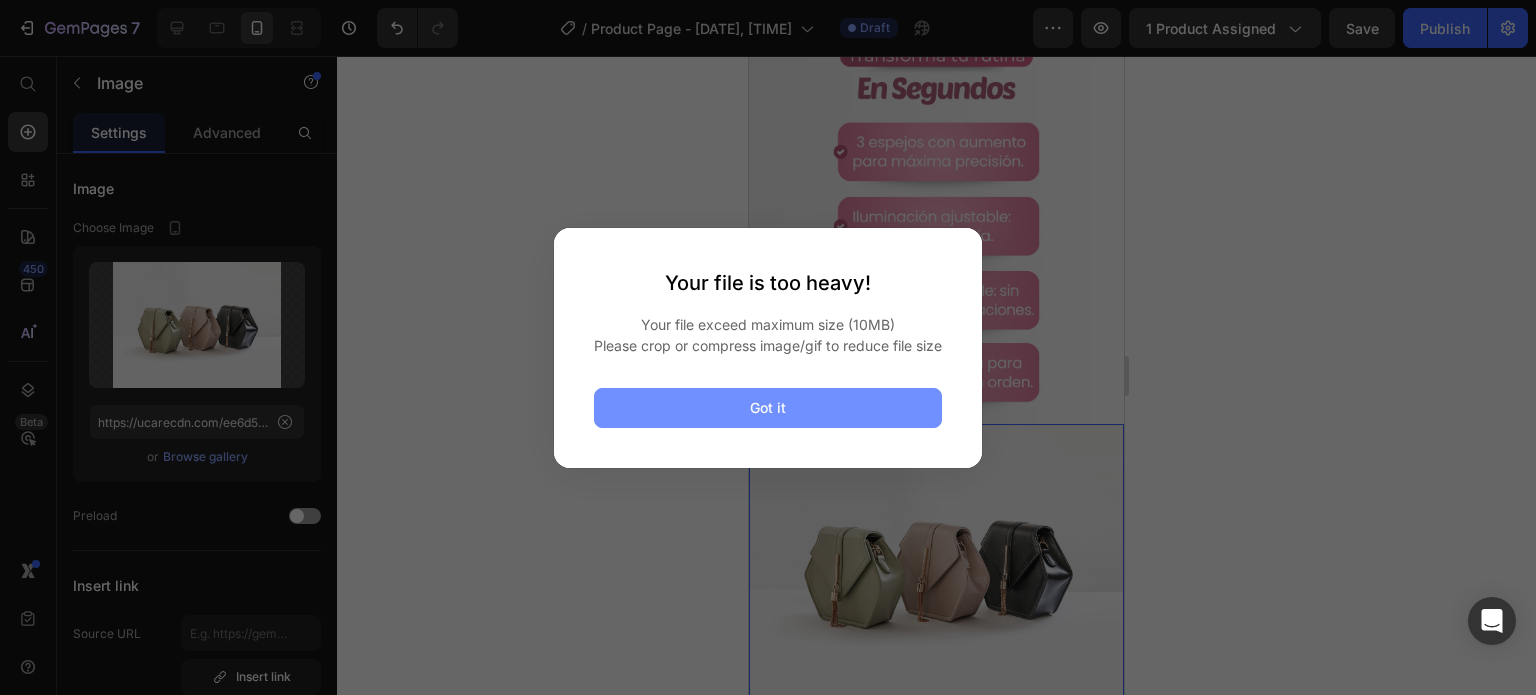 click on "Got it" at bounding box center [768, 408] 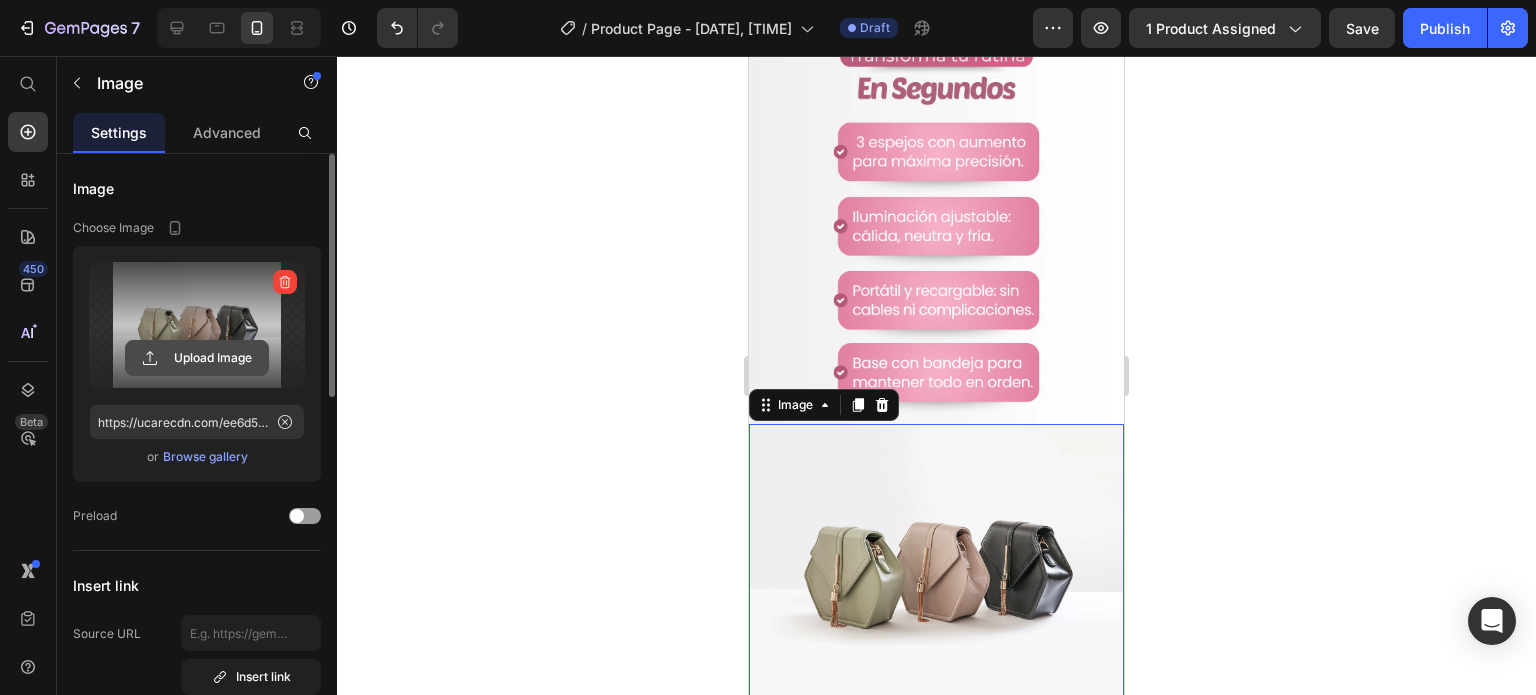 click 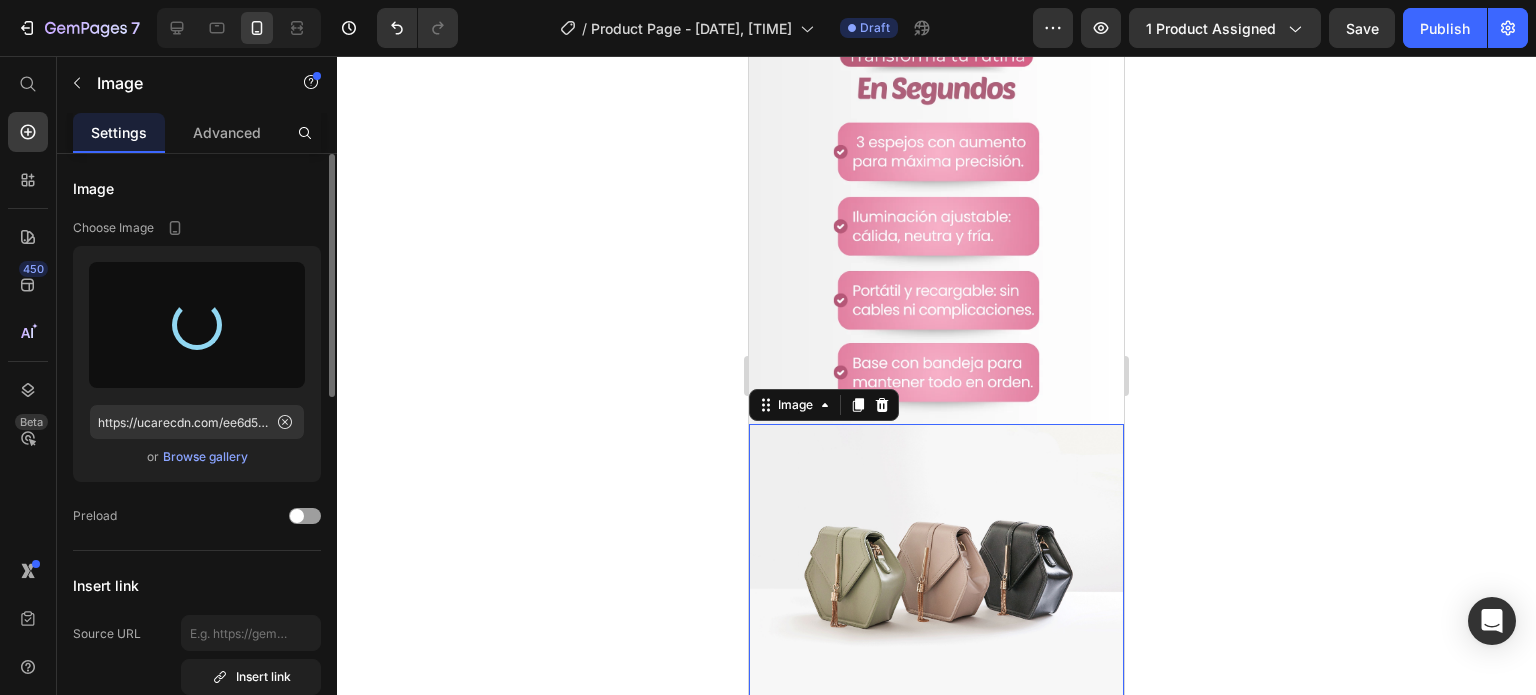 type on "https://cdn.shopify.com/s/files/1/0953/1428/0731/files/gempages_573714186786309184-b2ac0a1e-f79a-4935-aebf-e34dcd296877.jpg" 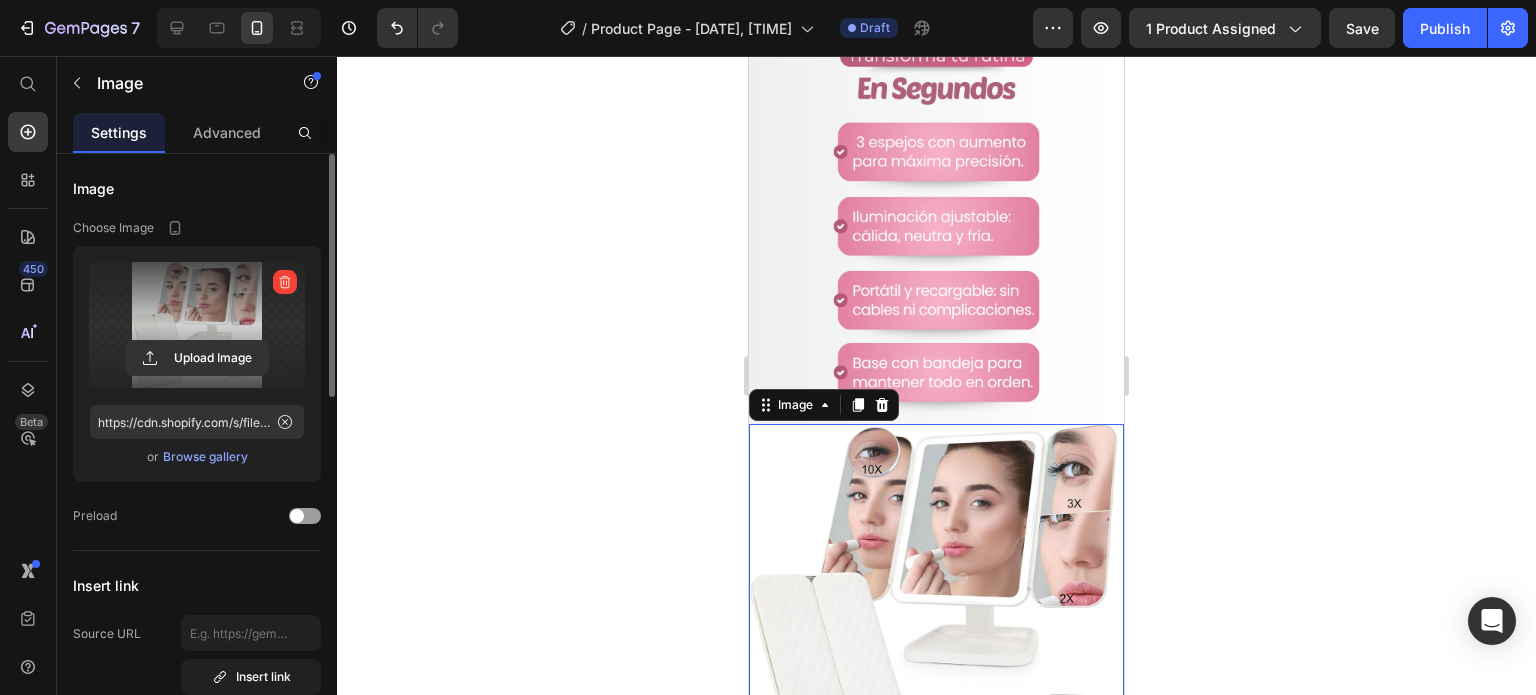 click 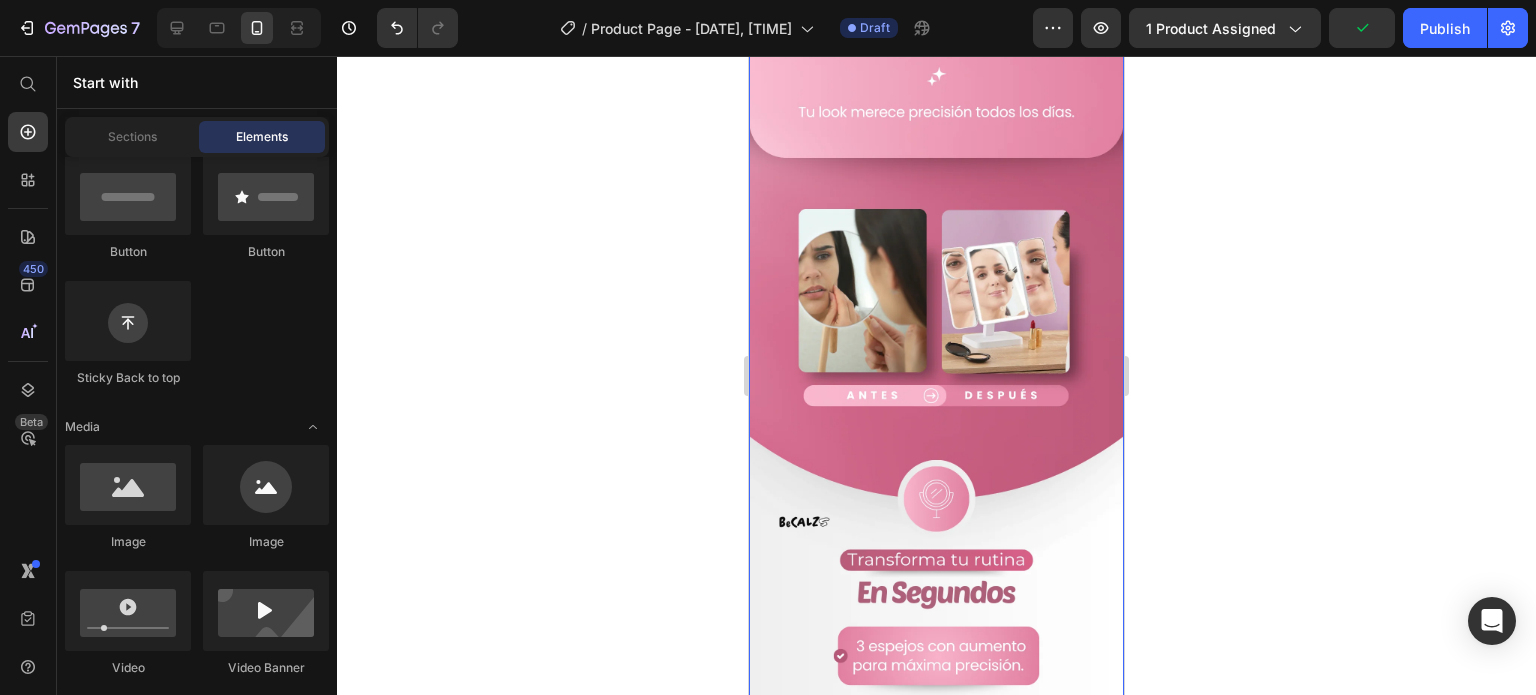 scroll, scrollTop: 1200, scrollLeft: 0, axis: vertical 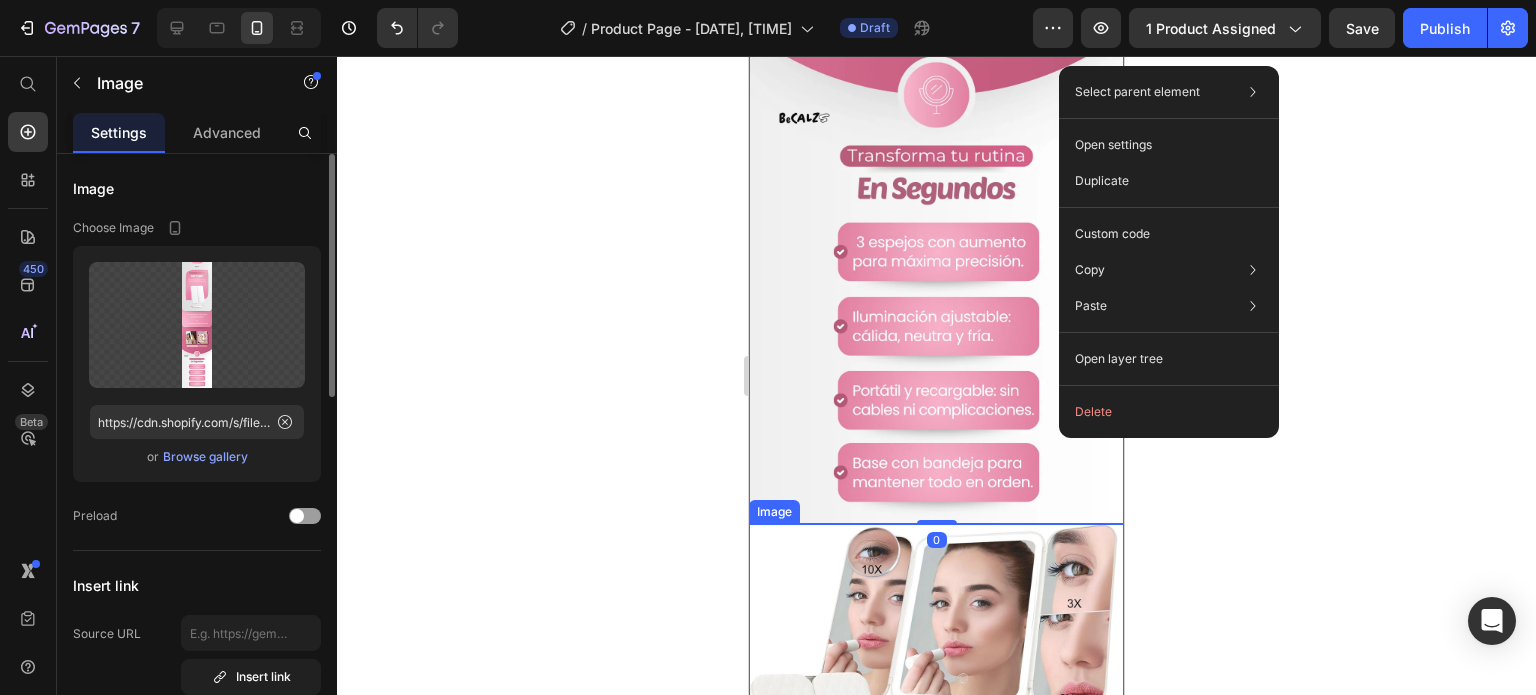 click at bounding box center (936, 706) 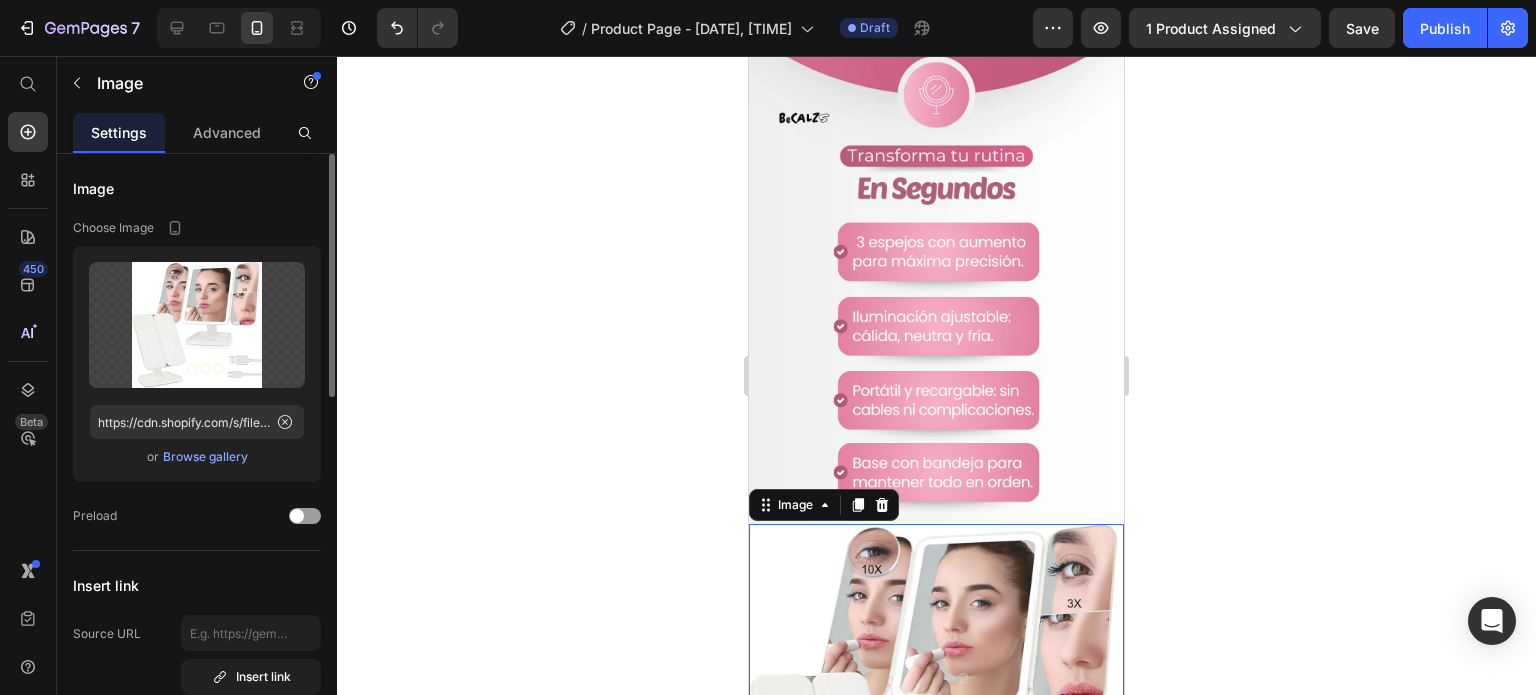 click on "Image" at bounding box center [824, 505] 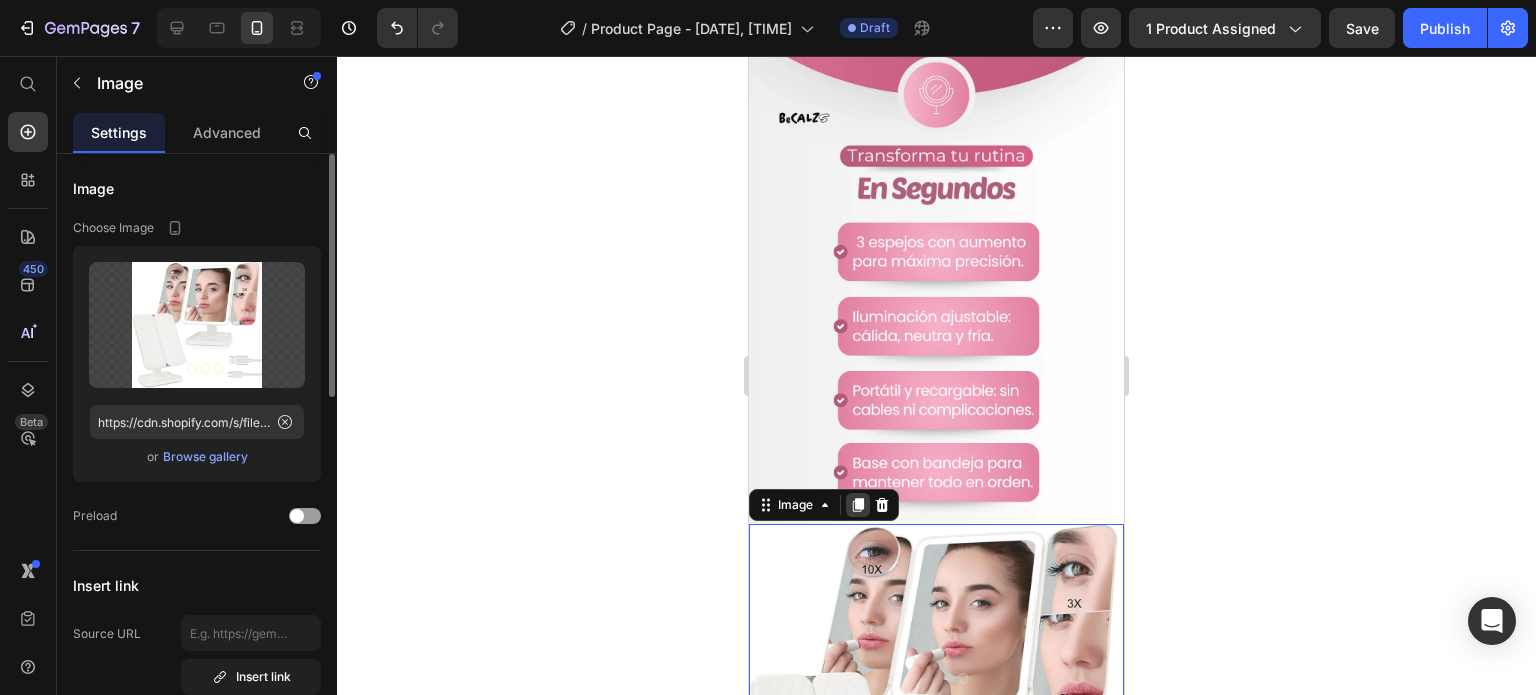 click at bounding box center (858, 505) 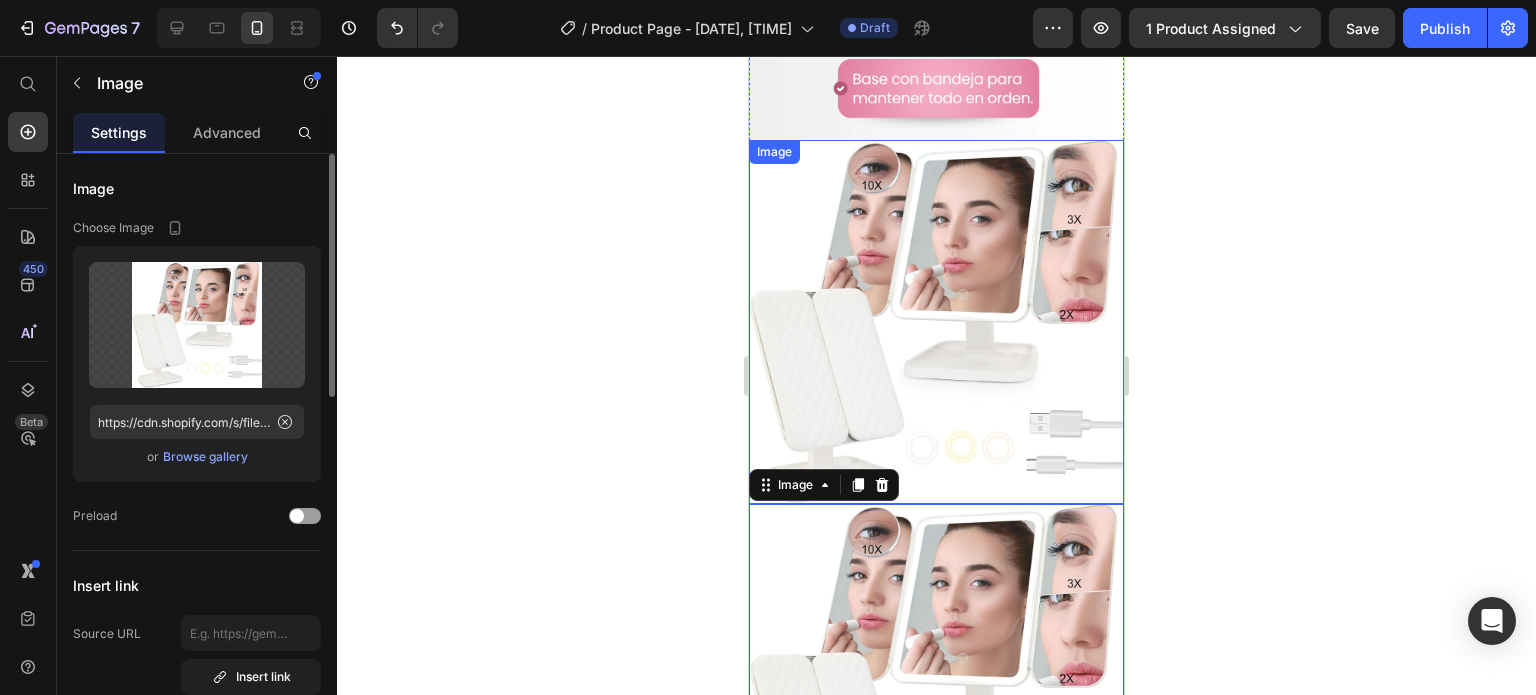 click at bounding box center (936, 322) 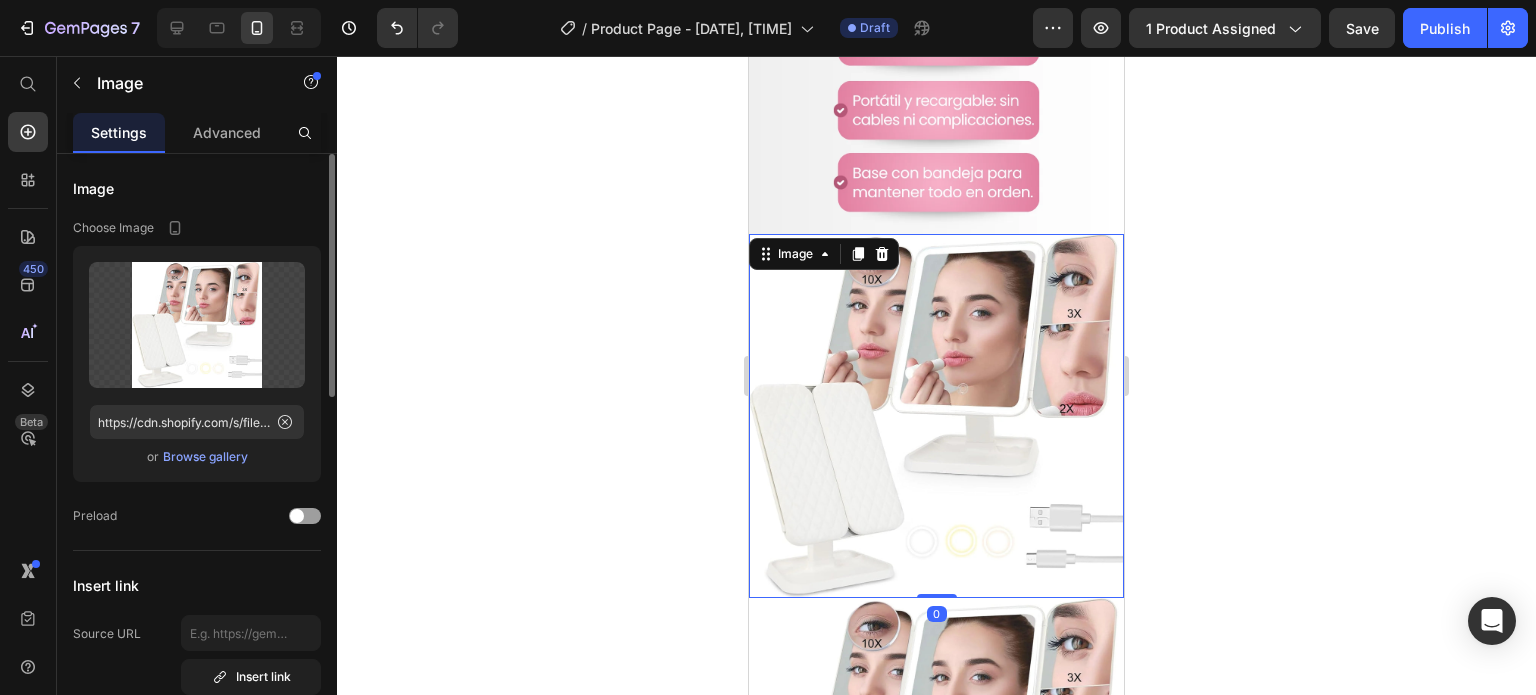 scroll, scrollTop: 1384, scrollLeft: 0, axis: vertical 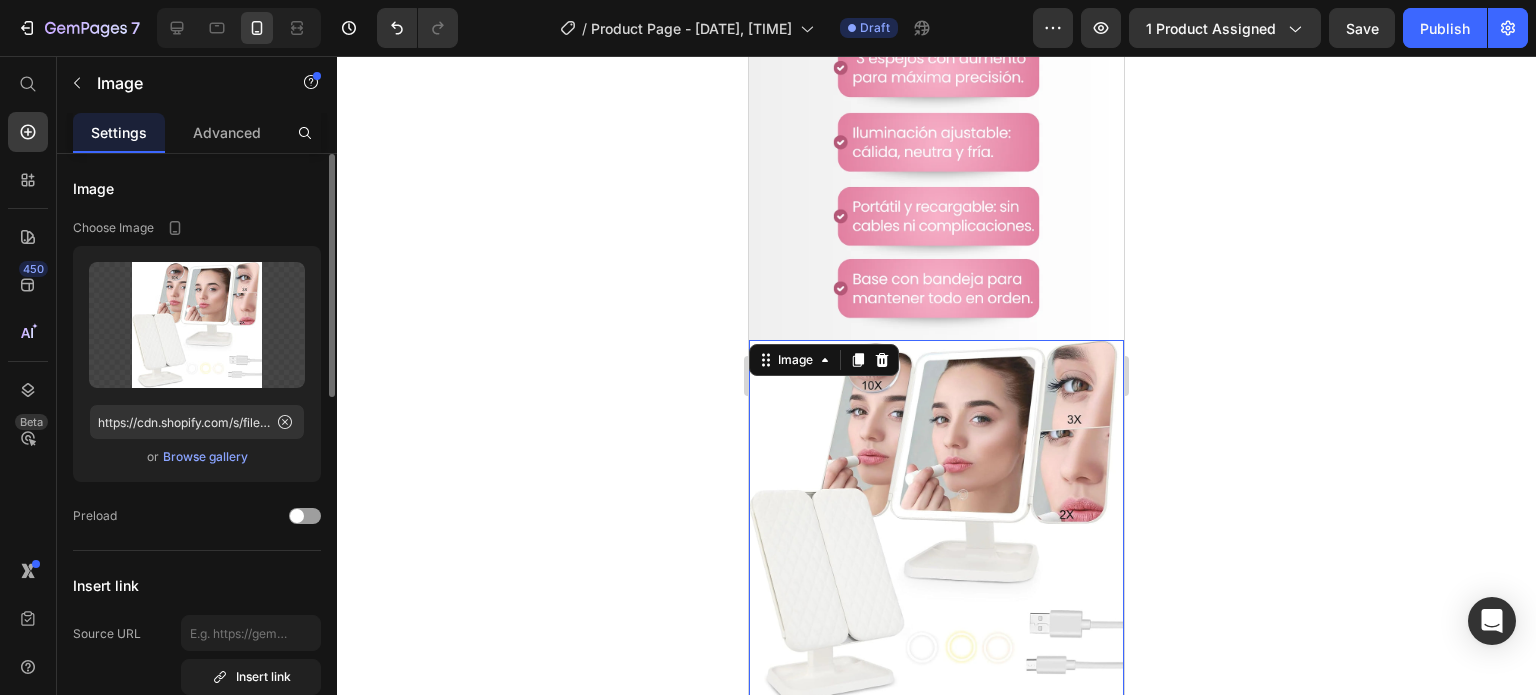 click at bounding box center [936, 522] 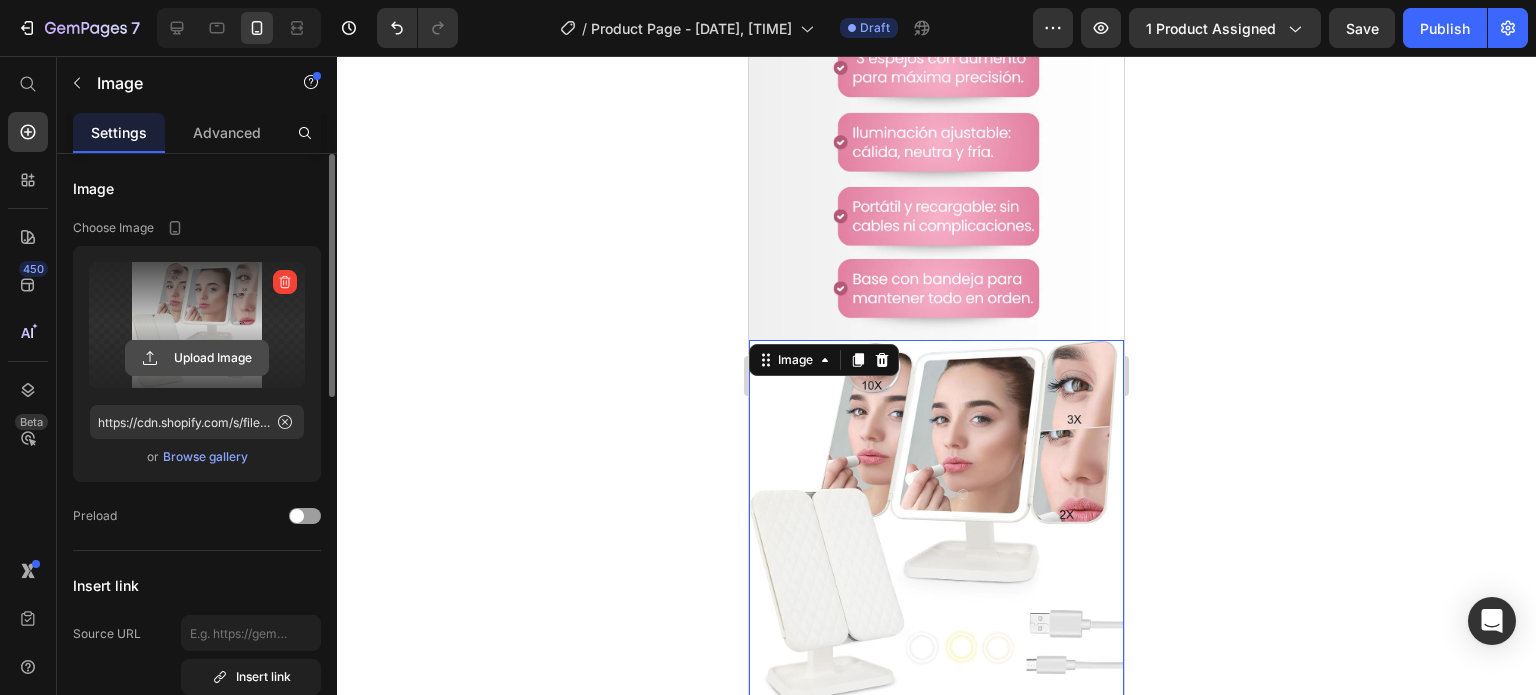 click 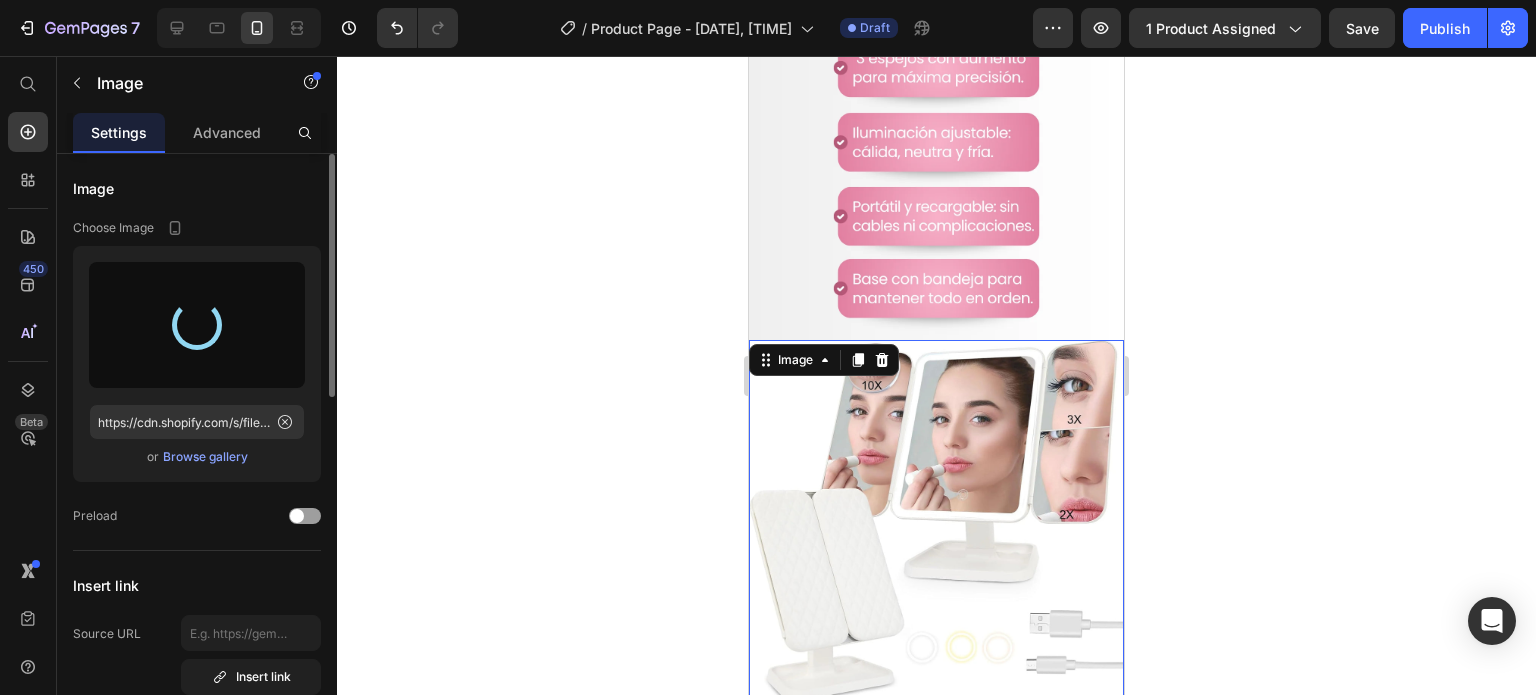 type on "https://cdn.shopify.com/s/files/1/0953/1428/0731/files/gempages_573714186786309184-3fc45620-adbc-420f-8175-91363d7a467e.gif" 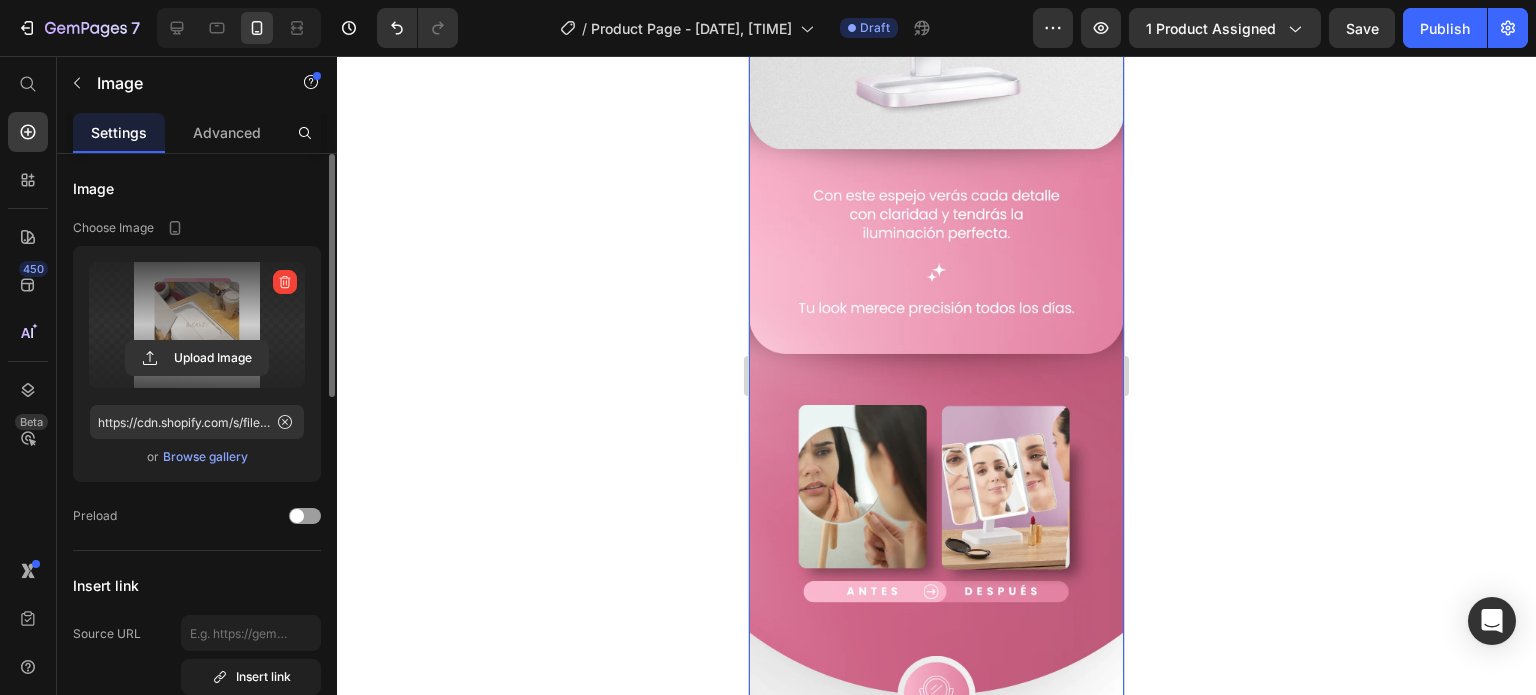 scroll, scrollTop: 1100, scrollLeft: 0, axis: vertical 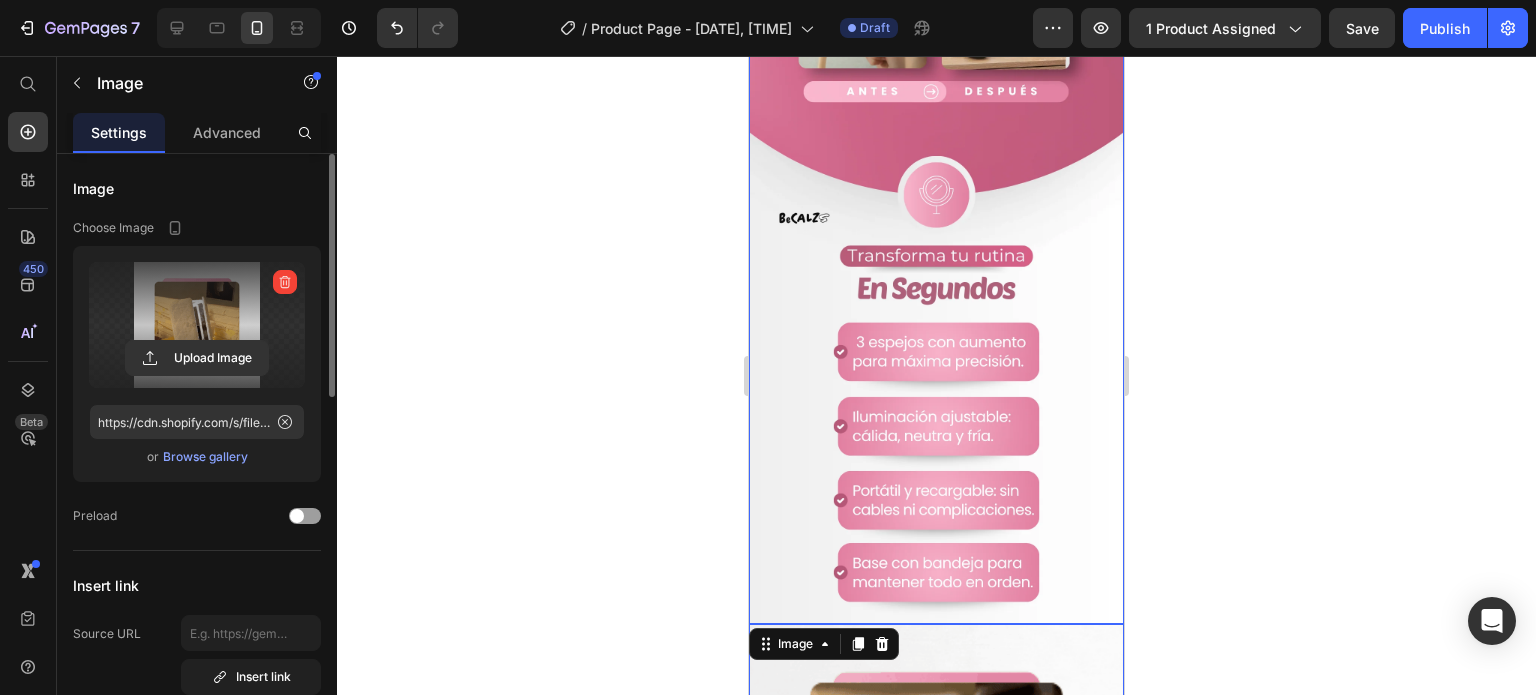 click at bounding box center [936, -174] 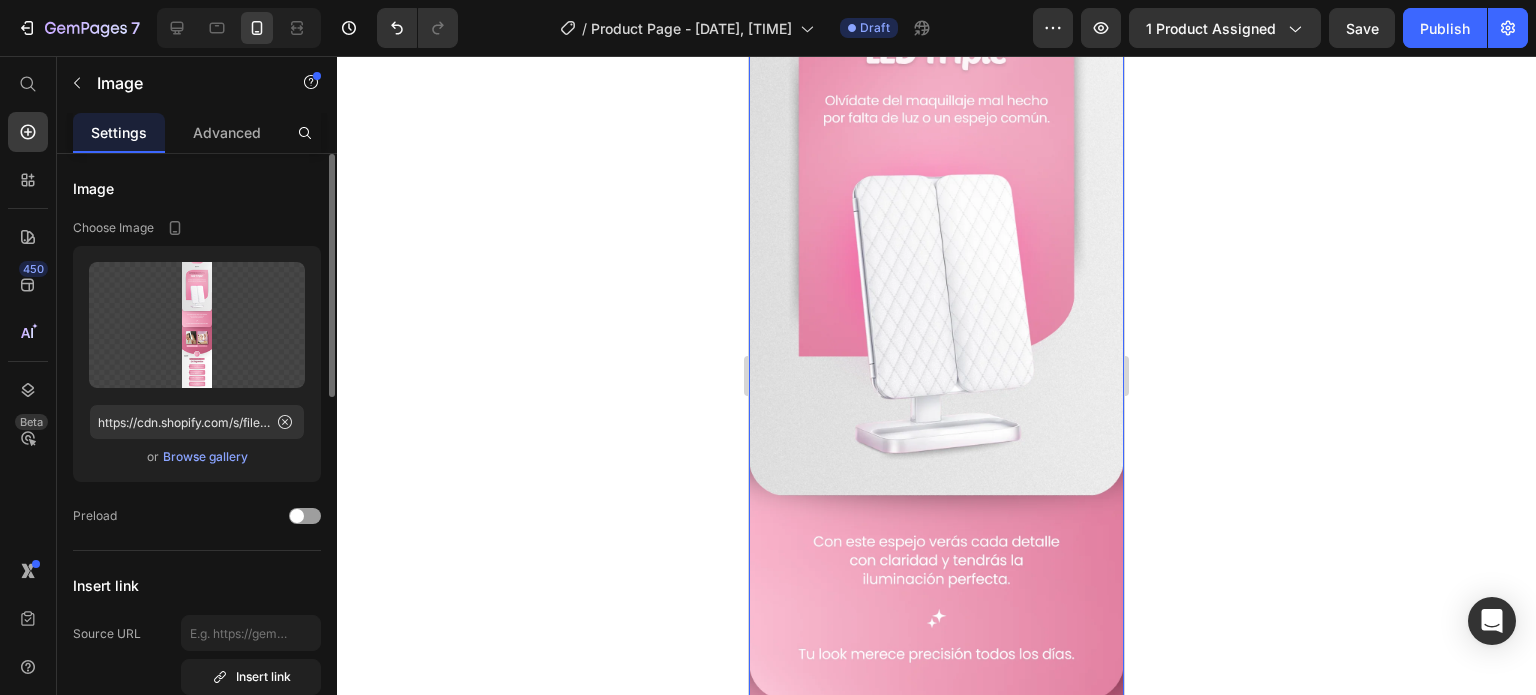 scroll, scrollTop: 0, scrollLeft: 0, axis: both 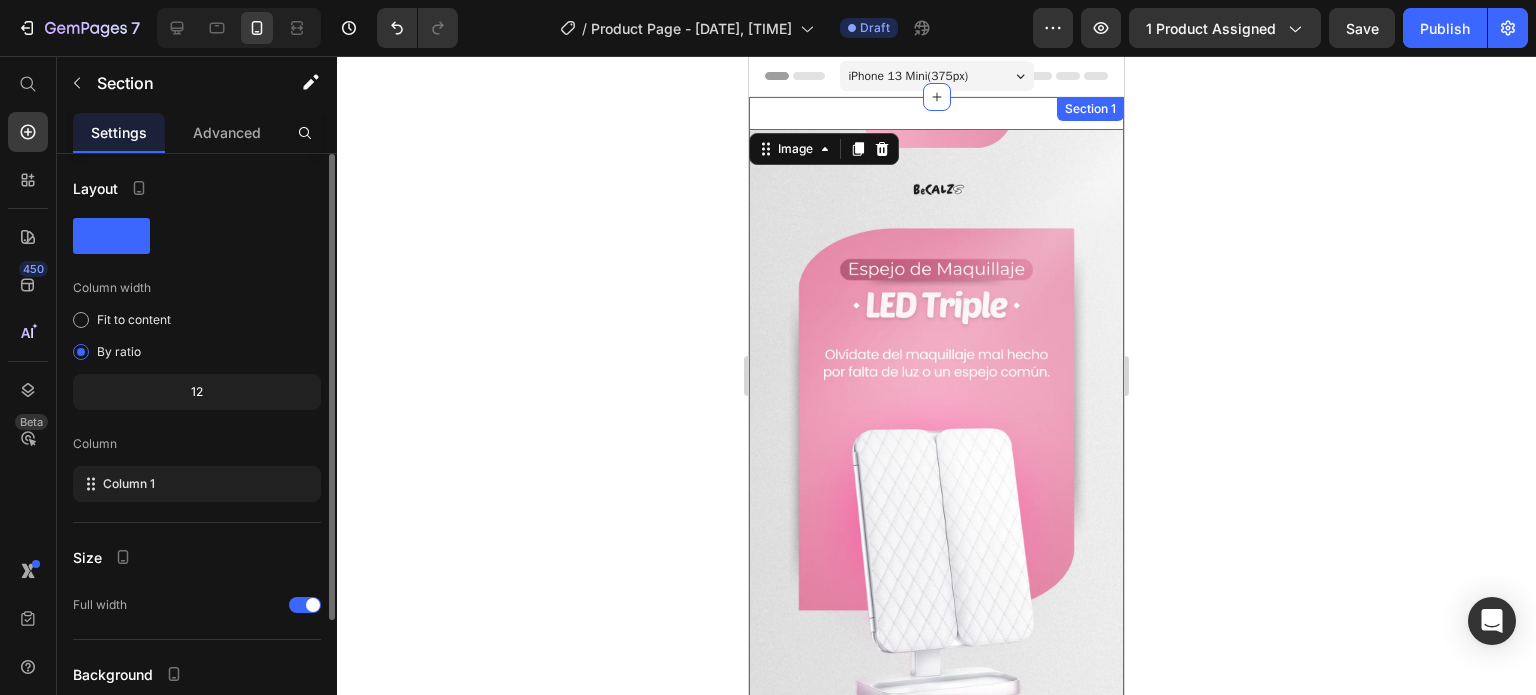 click on "Image   0 Image Image Image Section 1" at bounding box center (936, 1981) 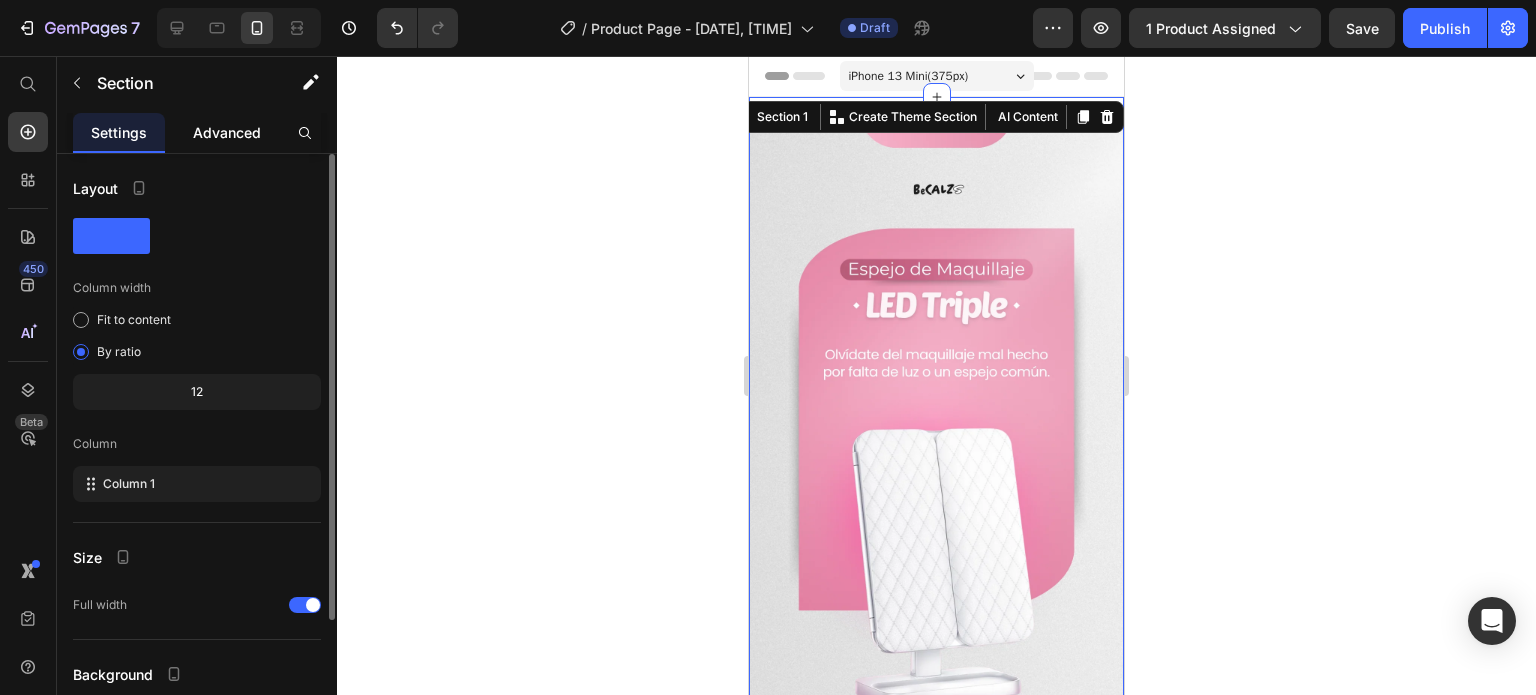 click on "Advanced" at bounding box center (227, 132) 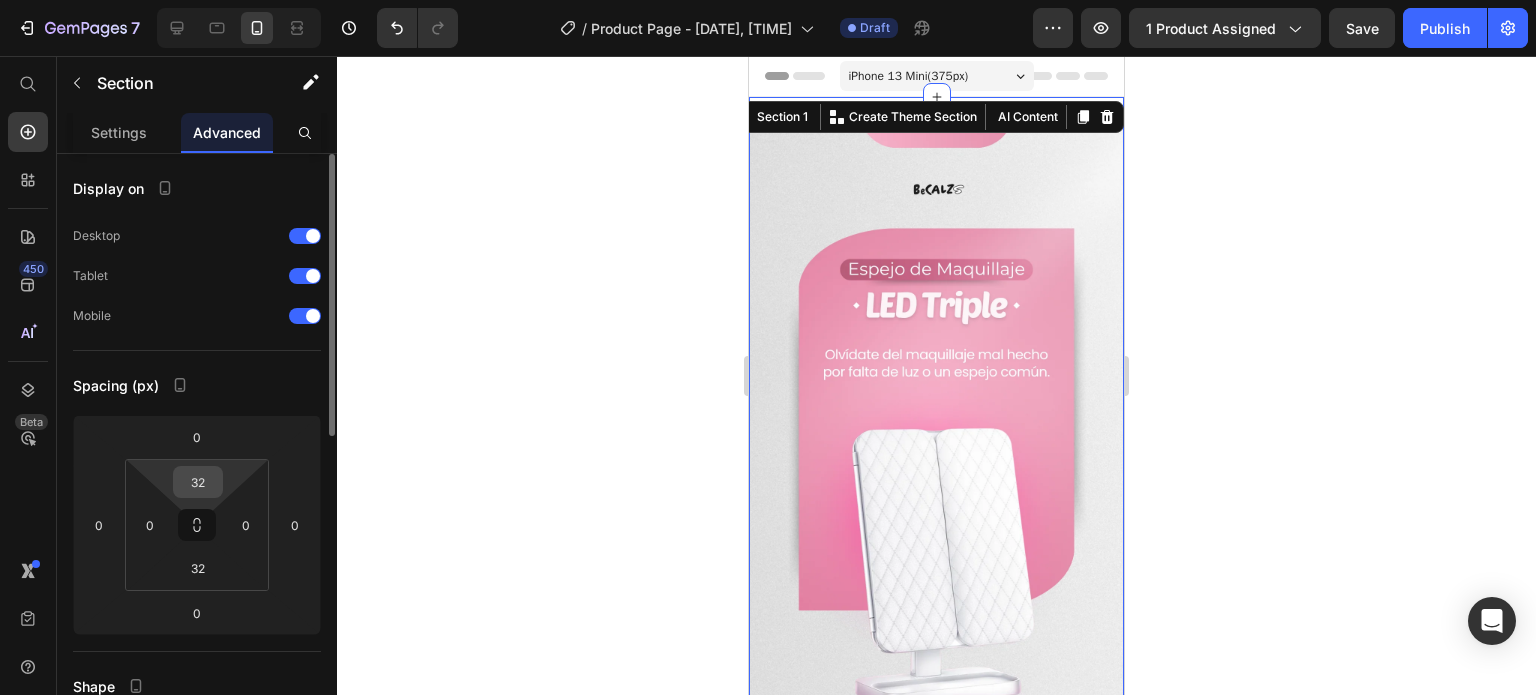 click on "32" at bounding box center [198, 482] 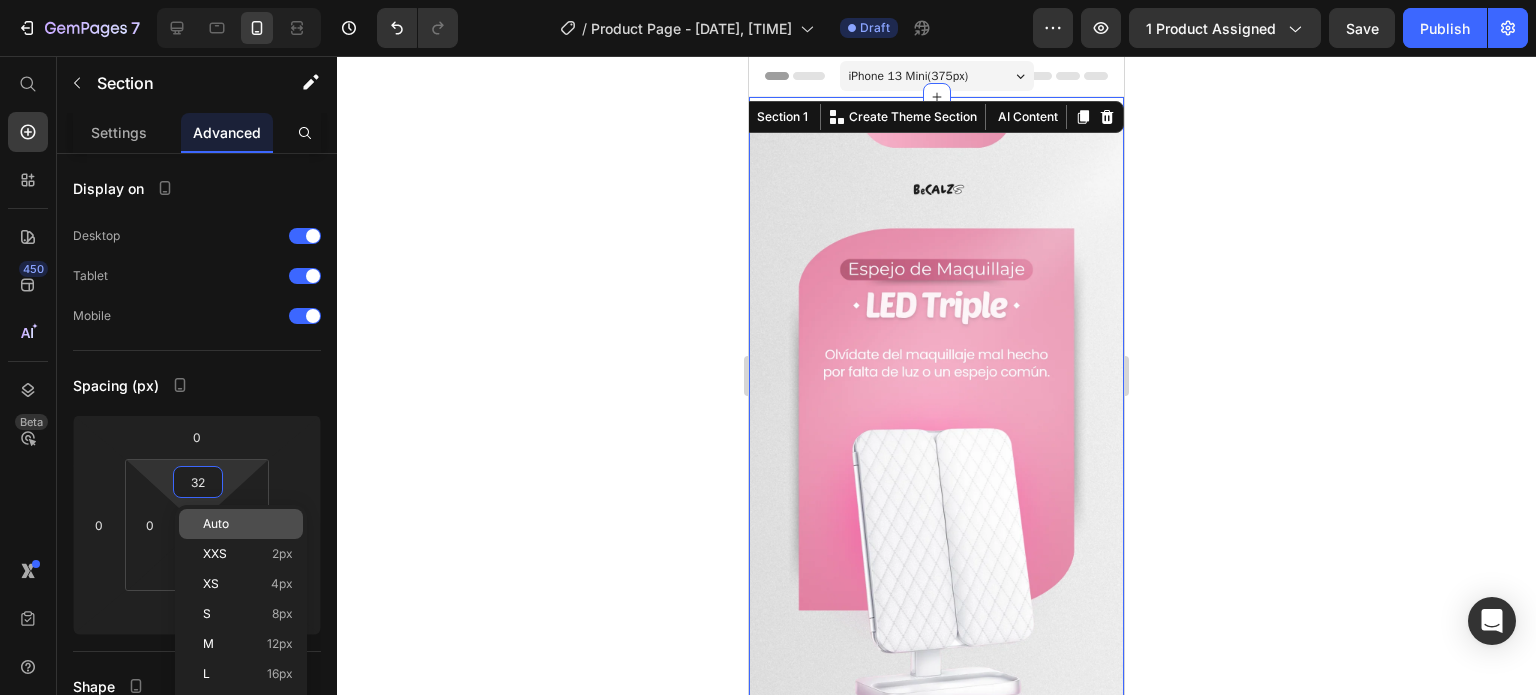 type on "2" 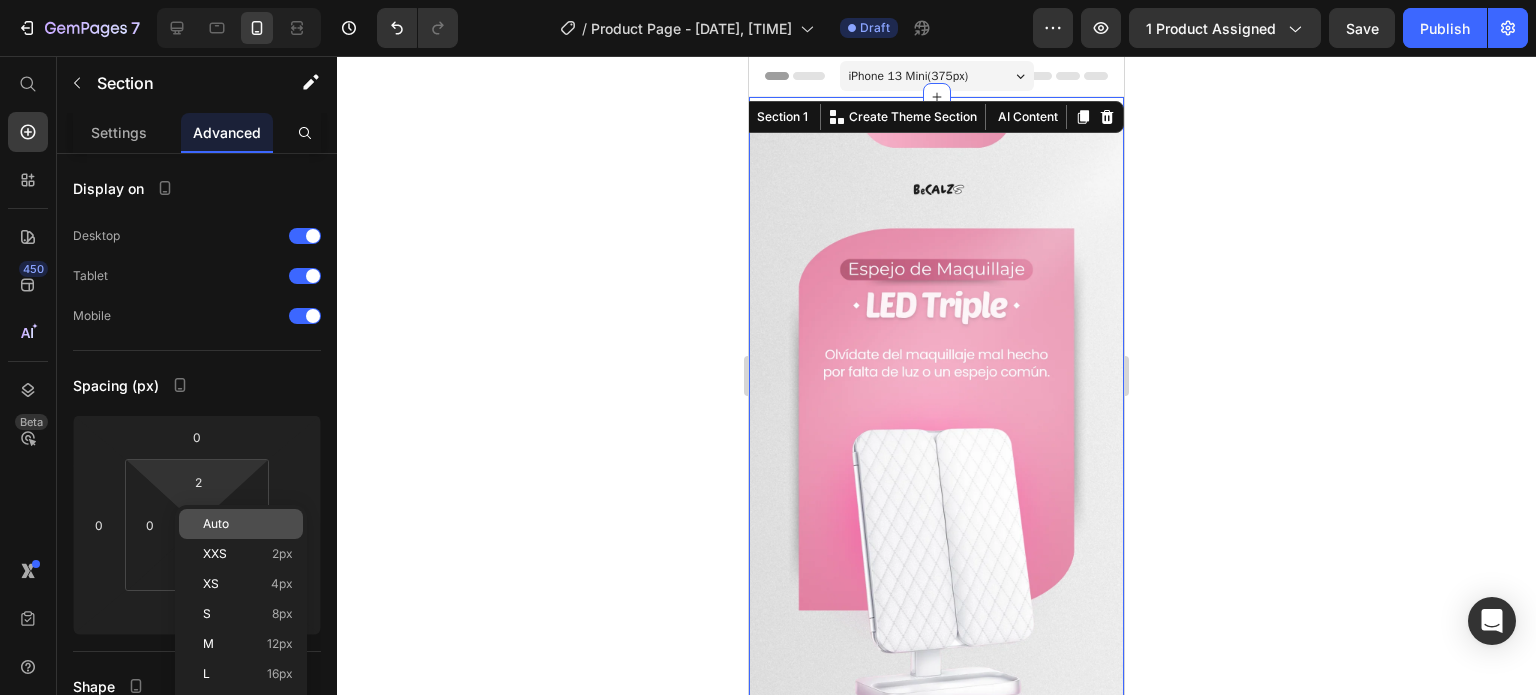 click on "Auto" at bounding box center (248, 524) 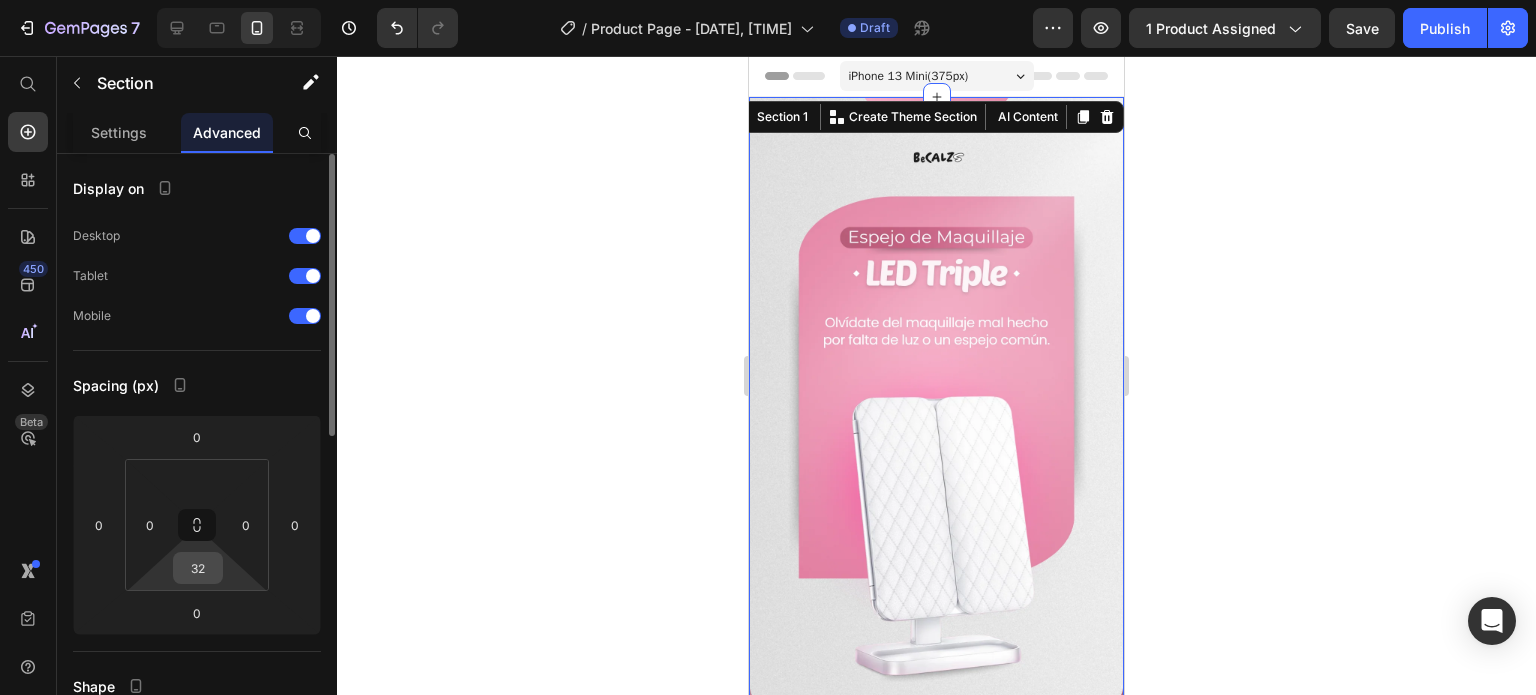 click on "32" at bounding box center [198, 568] 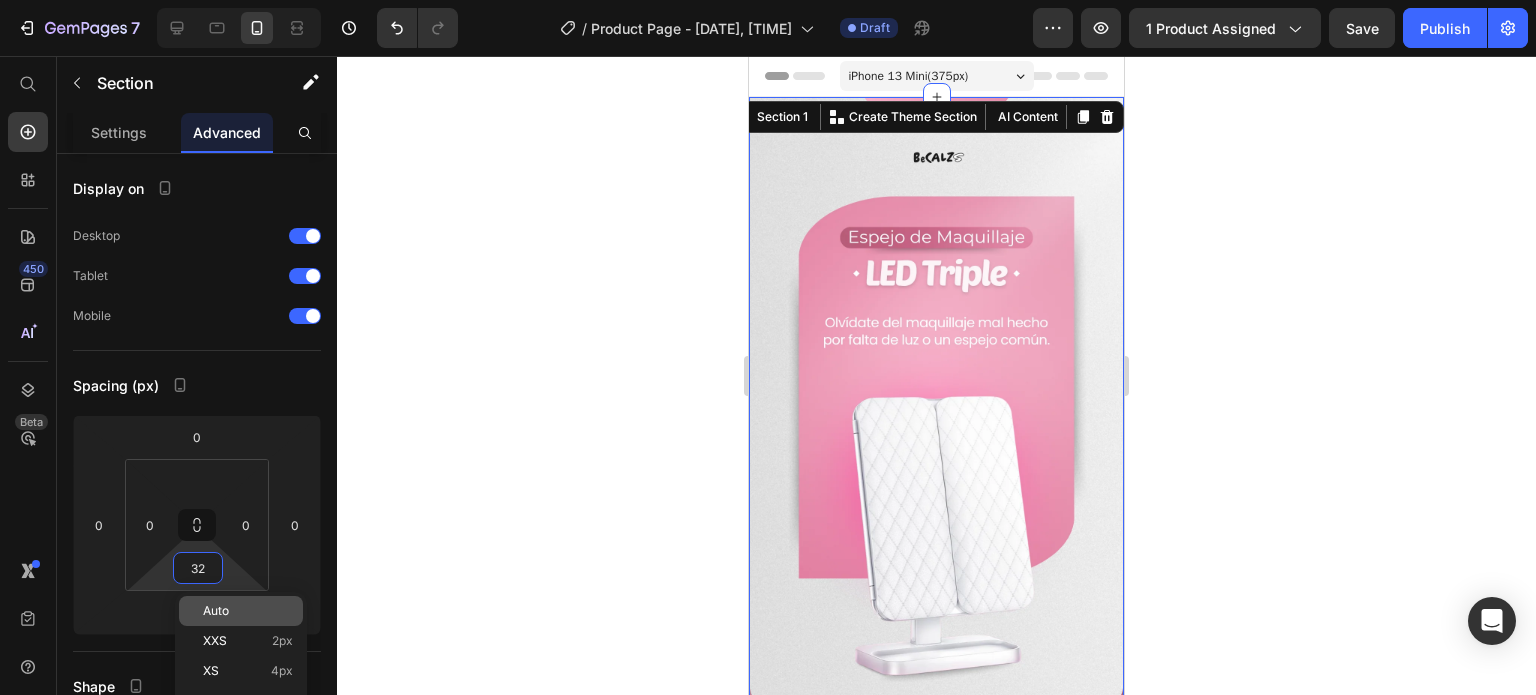 type on "2" 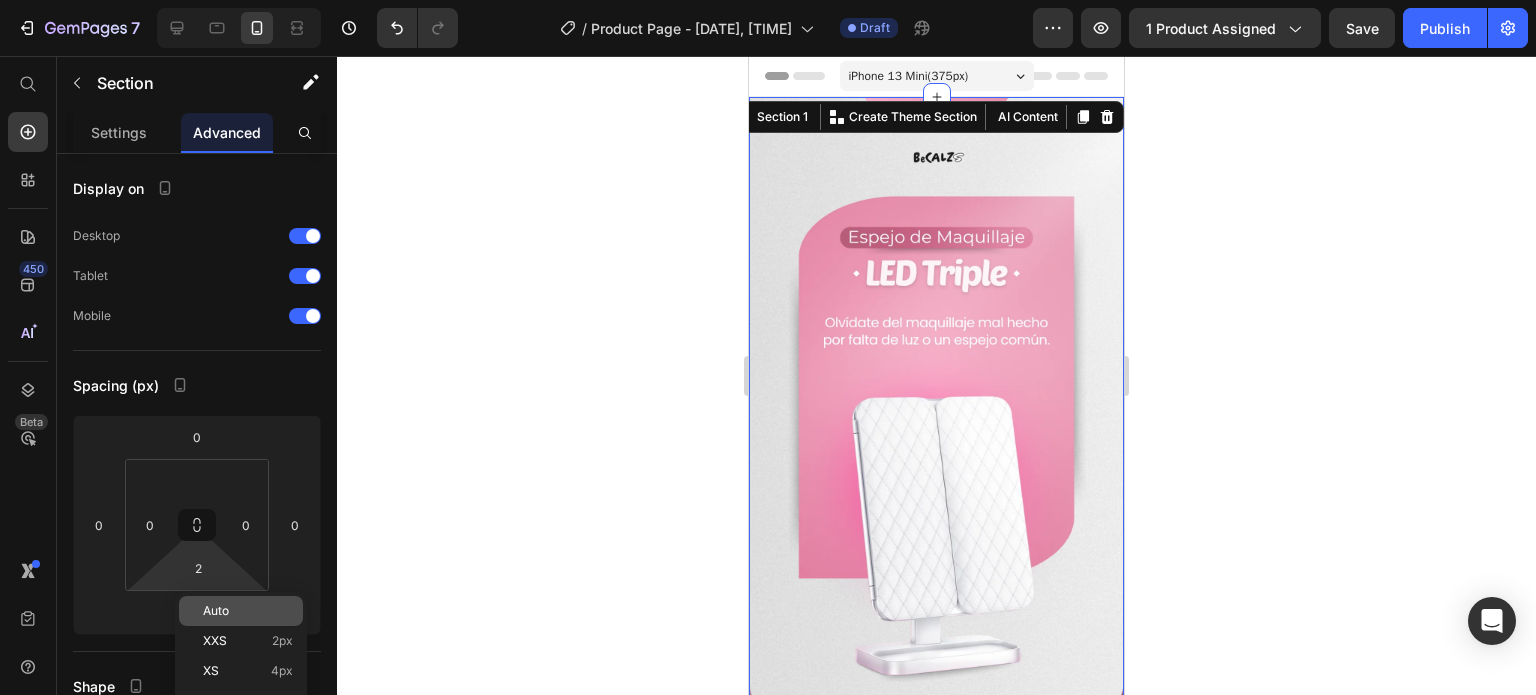 click on "Auto" at bounding box center (248, 611) 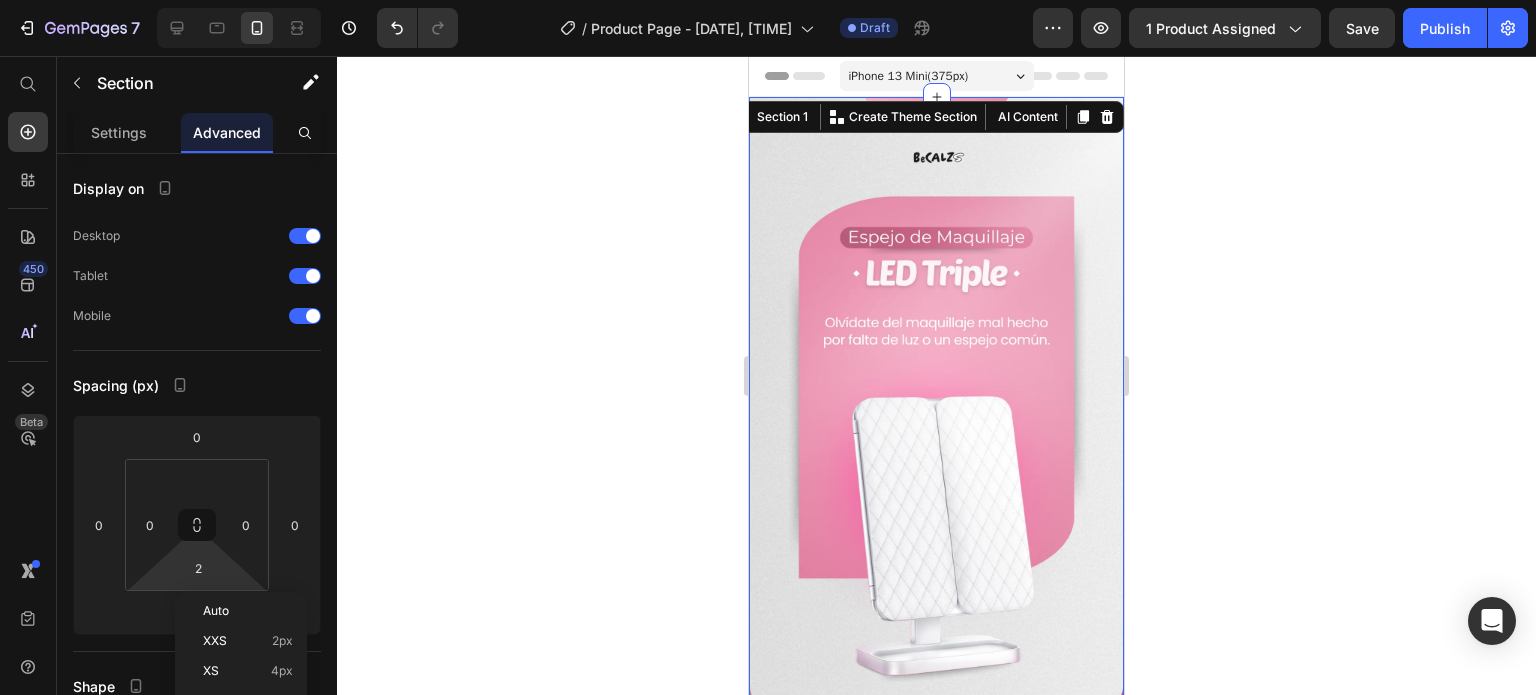 type 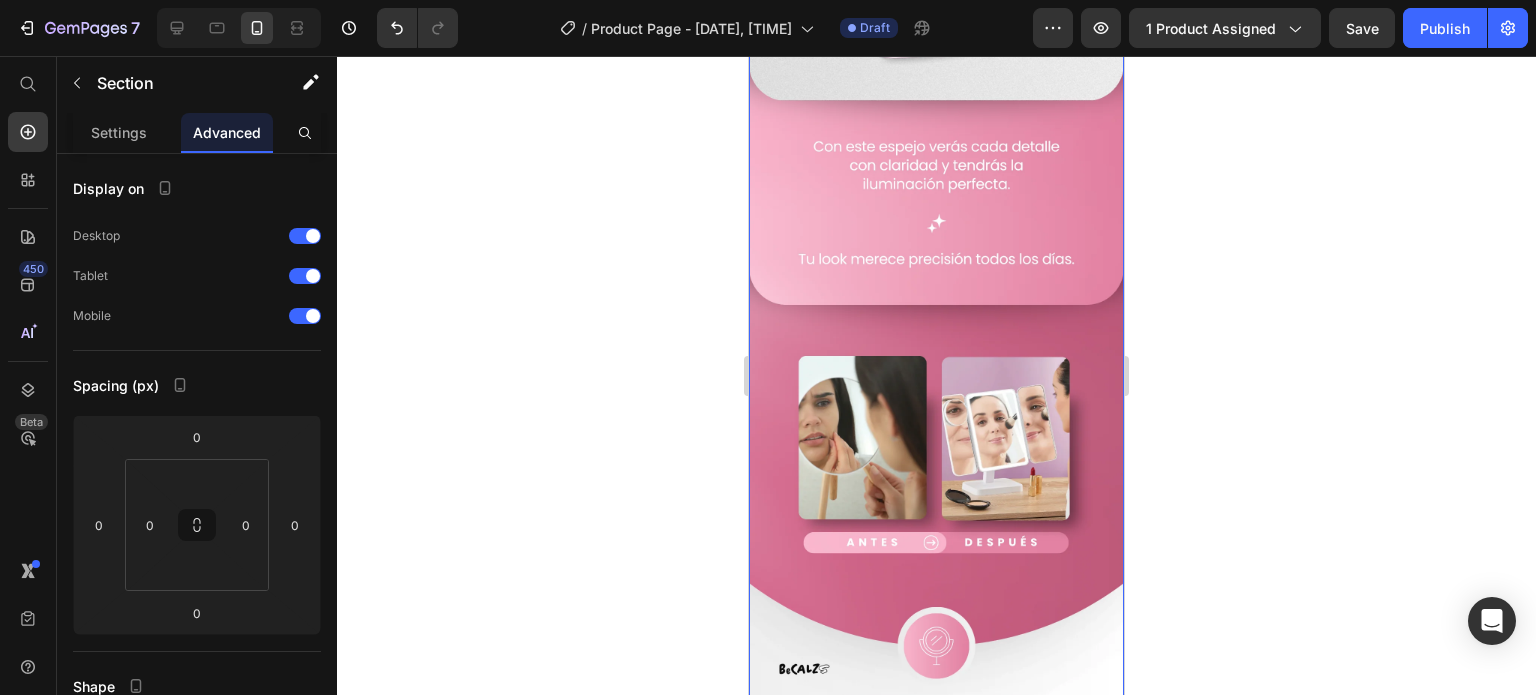 scroll, scrollTop: 800, scrollLeft: 0, axis: vertical 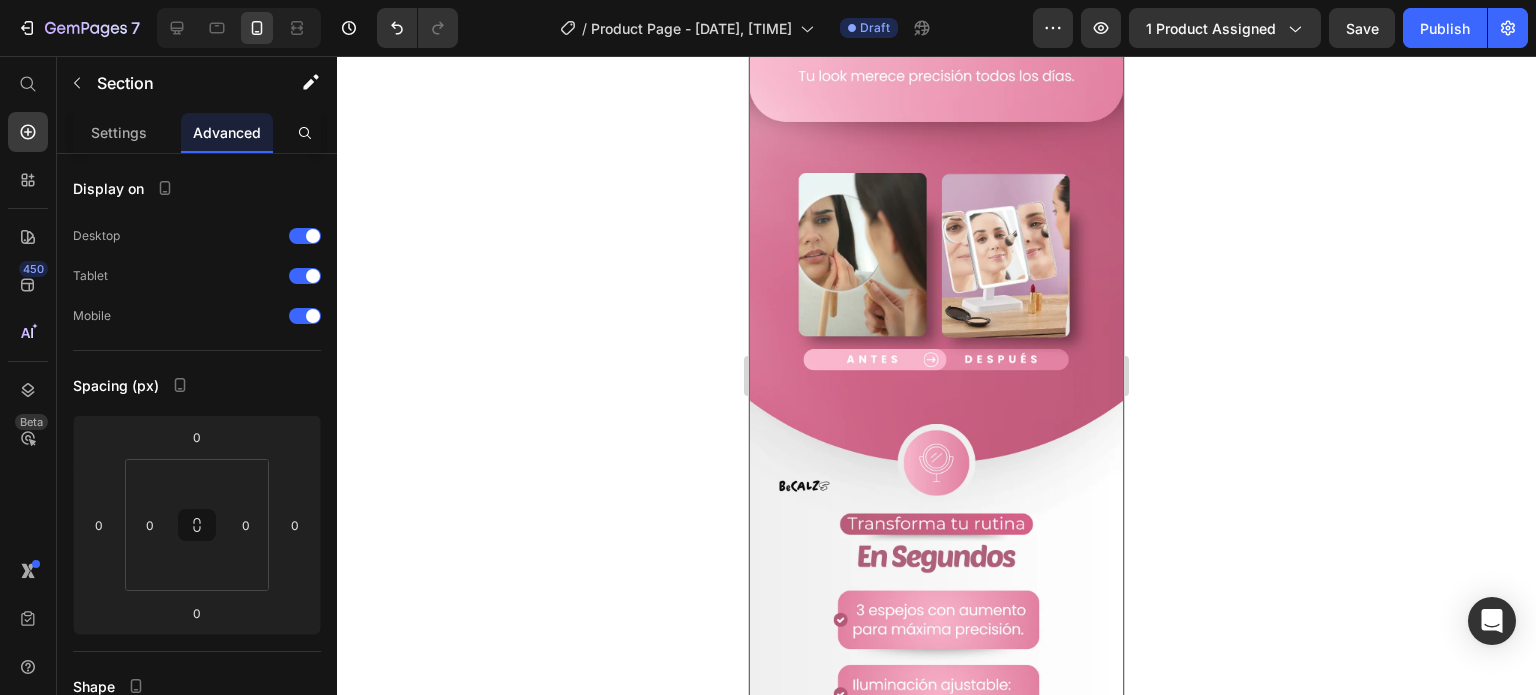 click at bounding box center (936, 94) 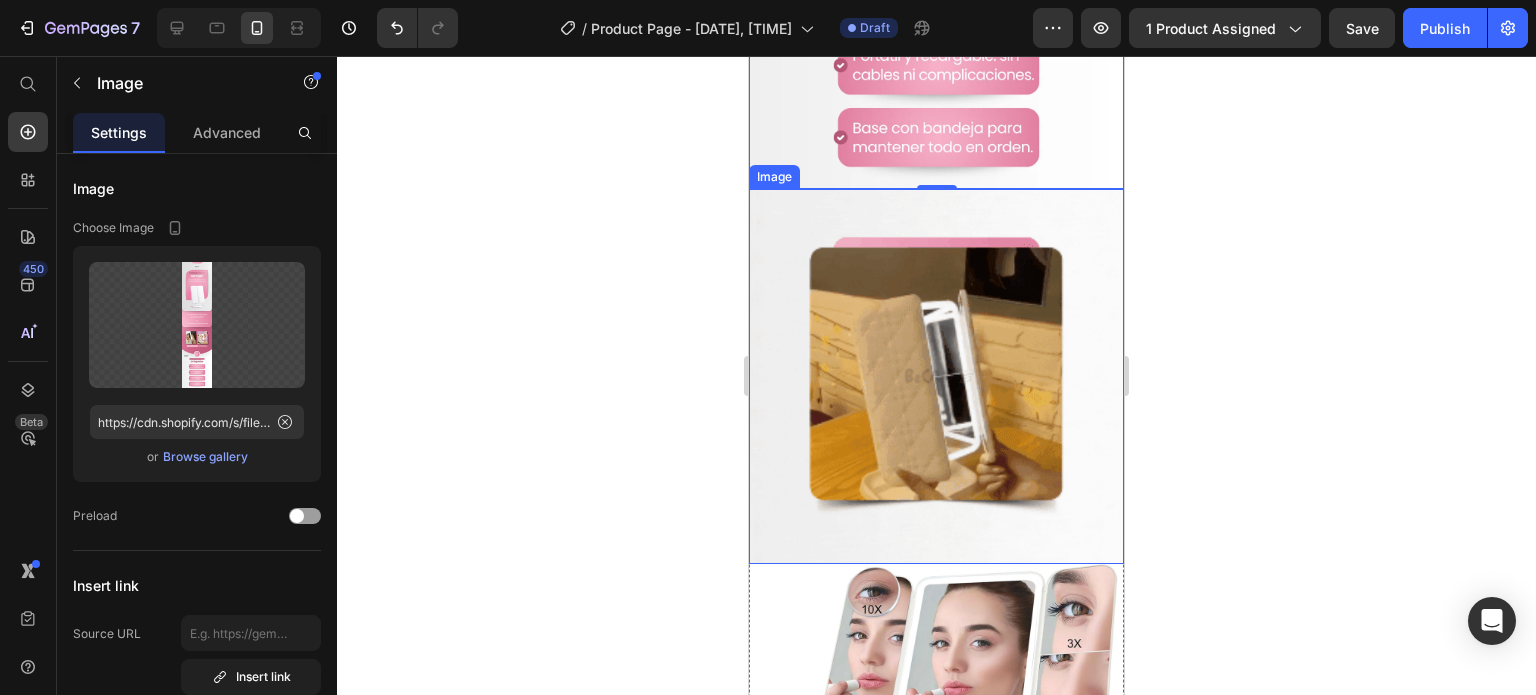 scroll, scrollTop: 1300, scrollLeft: 0, axis: vertical 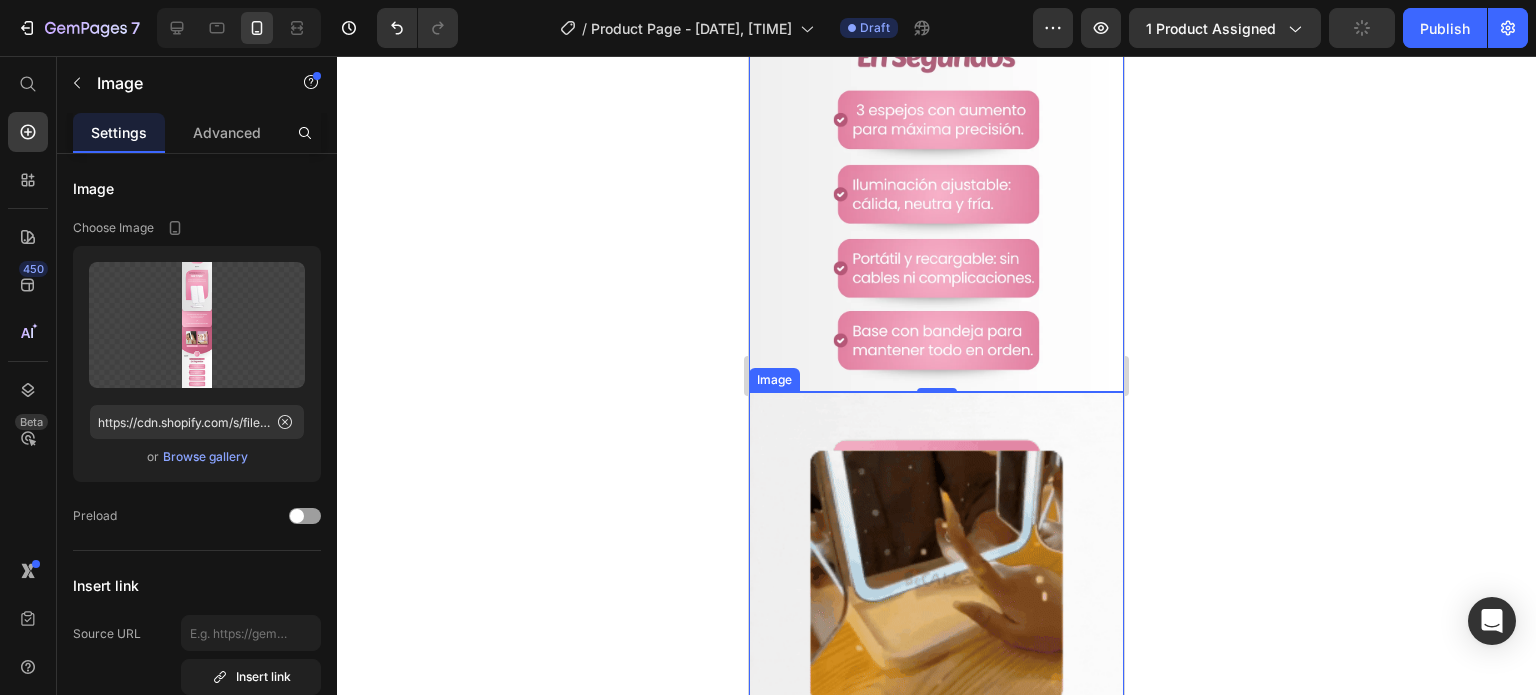 click at bounding box center [936, 579] 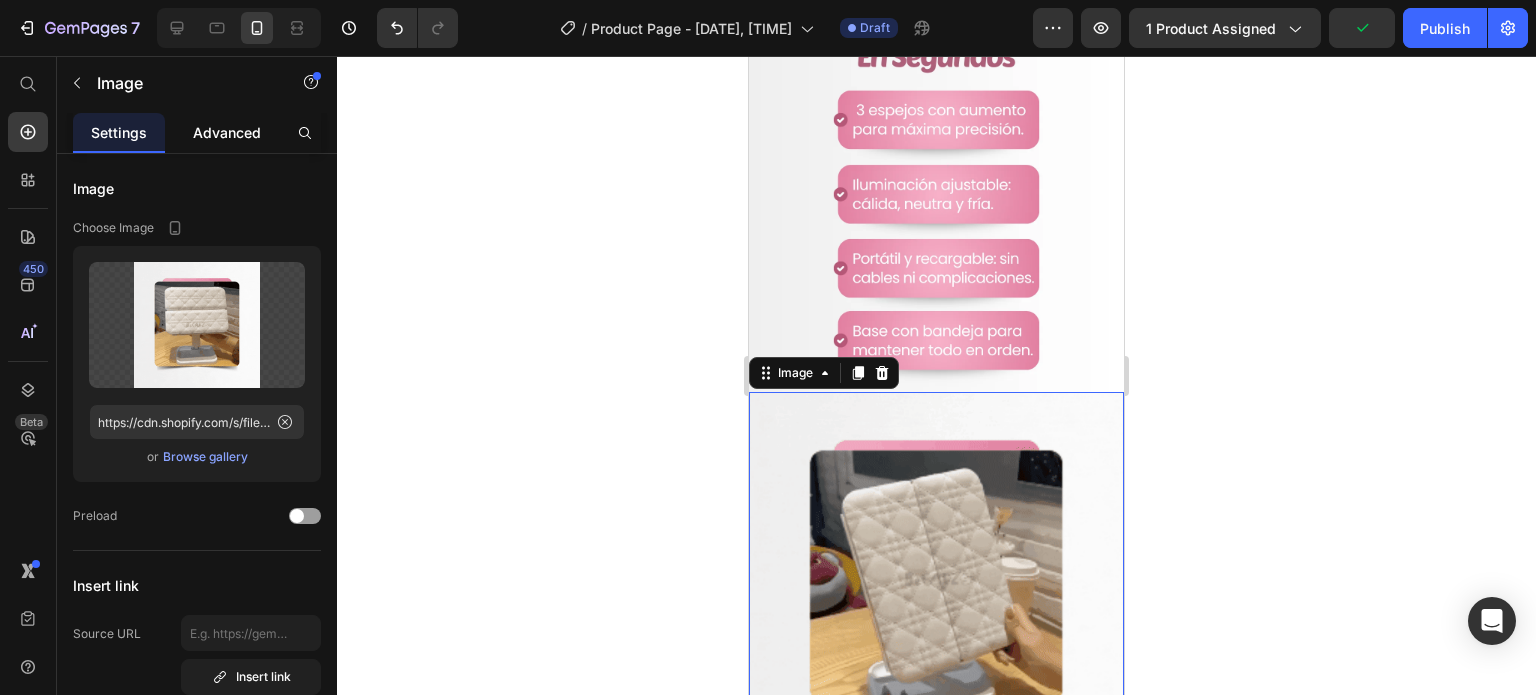 click on "Advanced" at bounding box center (227, 132) 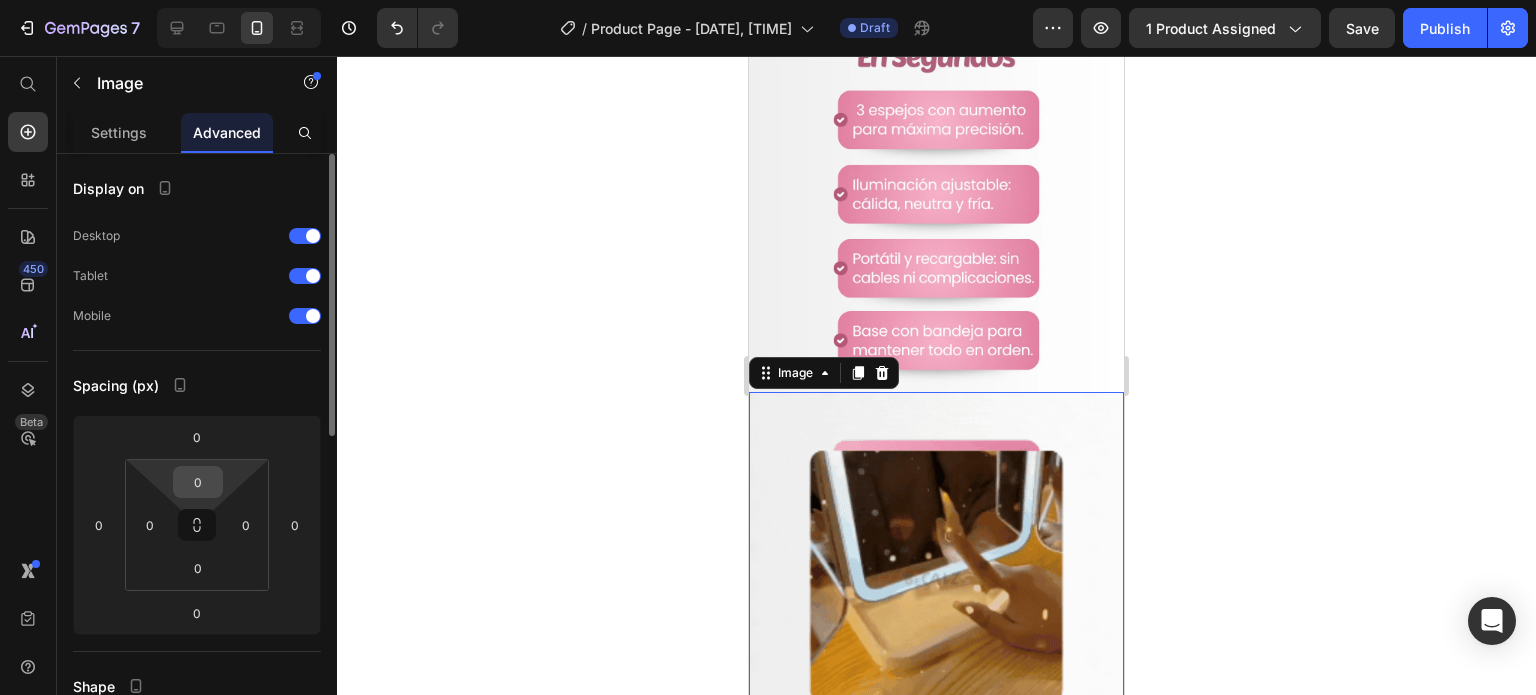 click on "0" at bounding box center (198, 482) 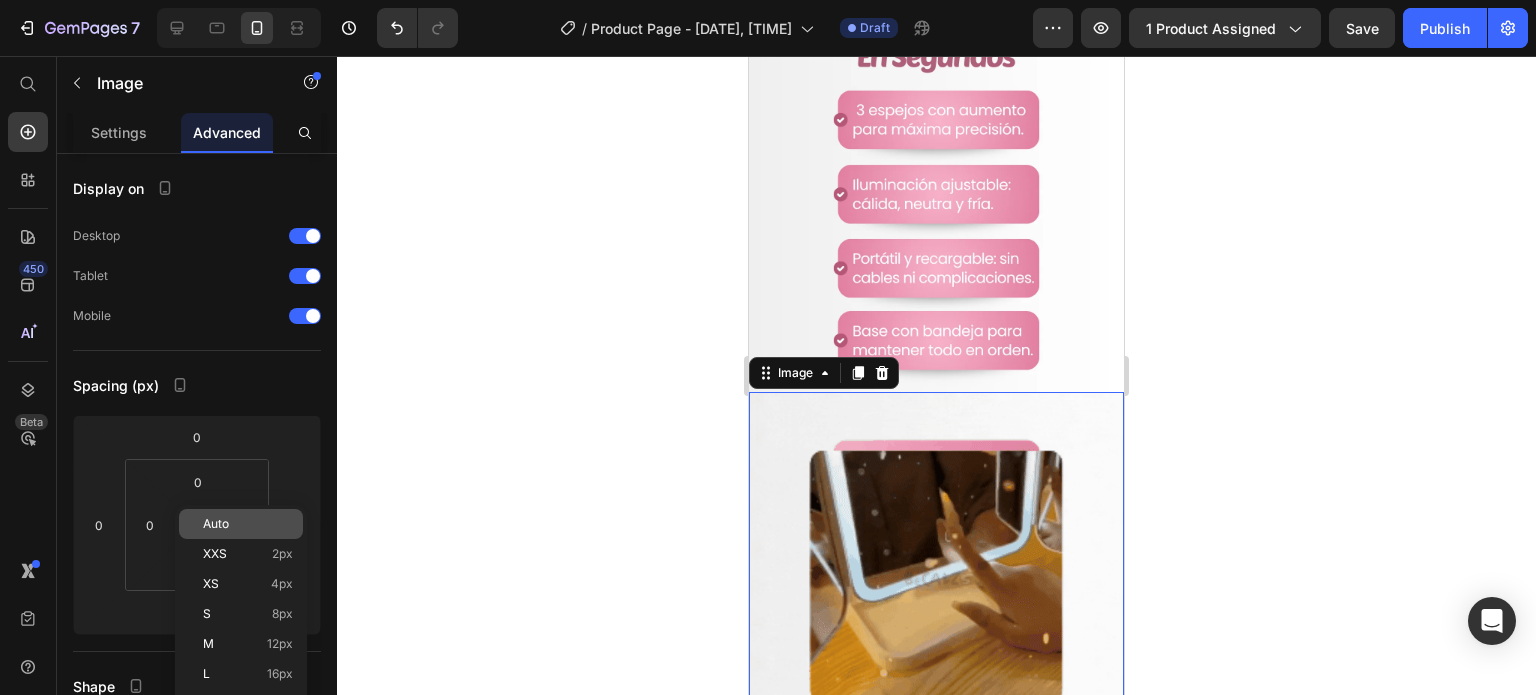 click on "Auto" at bounding box center (248, 524) 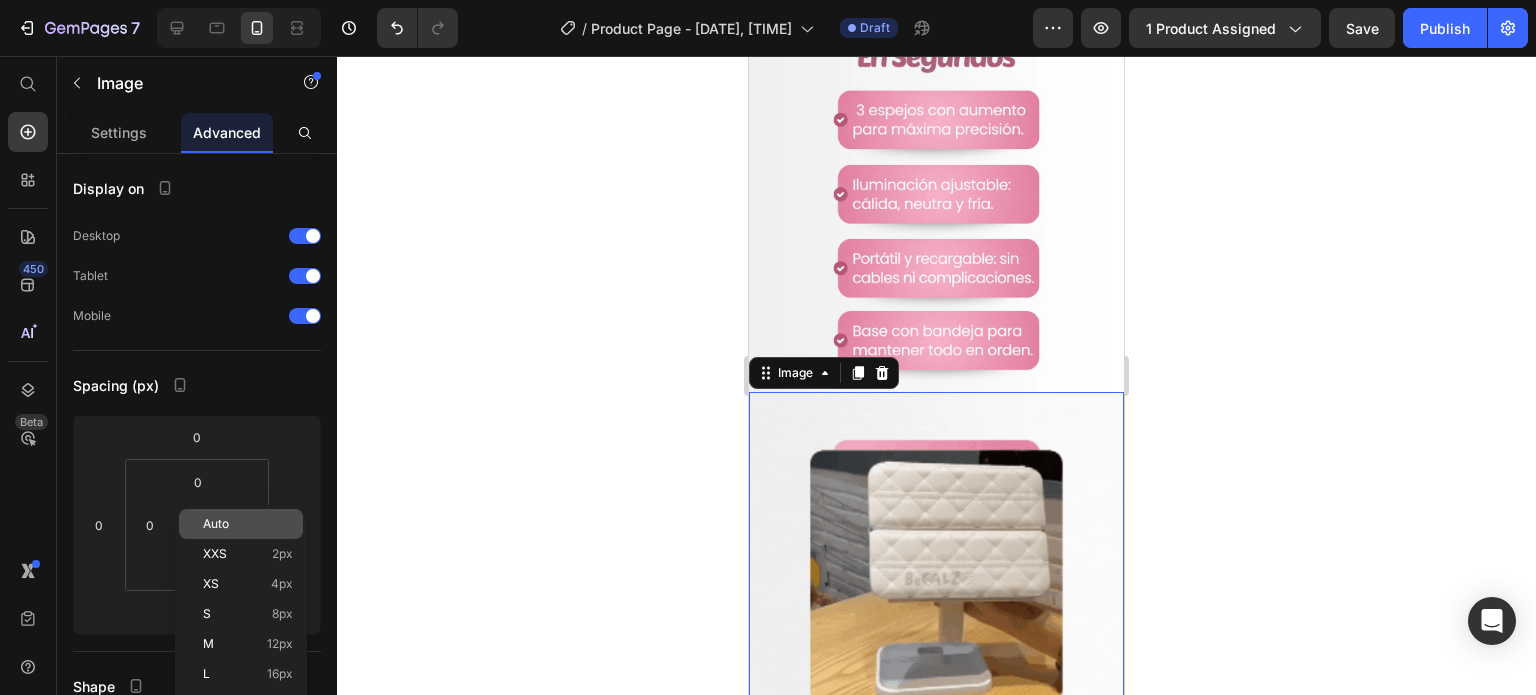 type 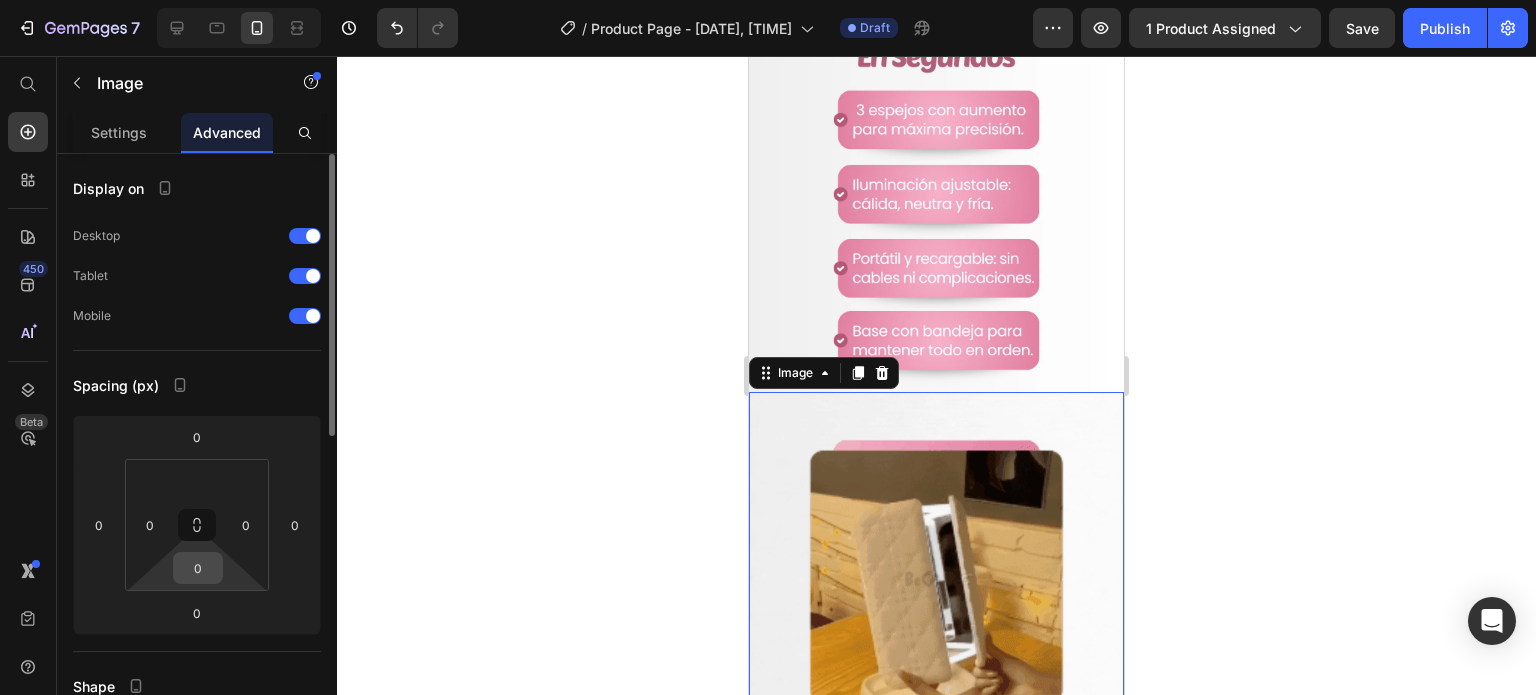 click on "0" at bounding box center [198, 568] 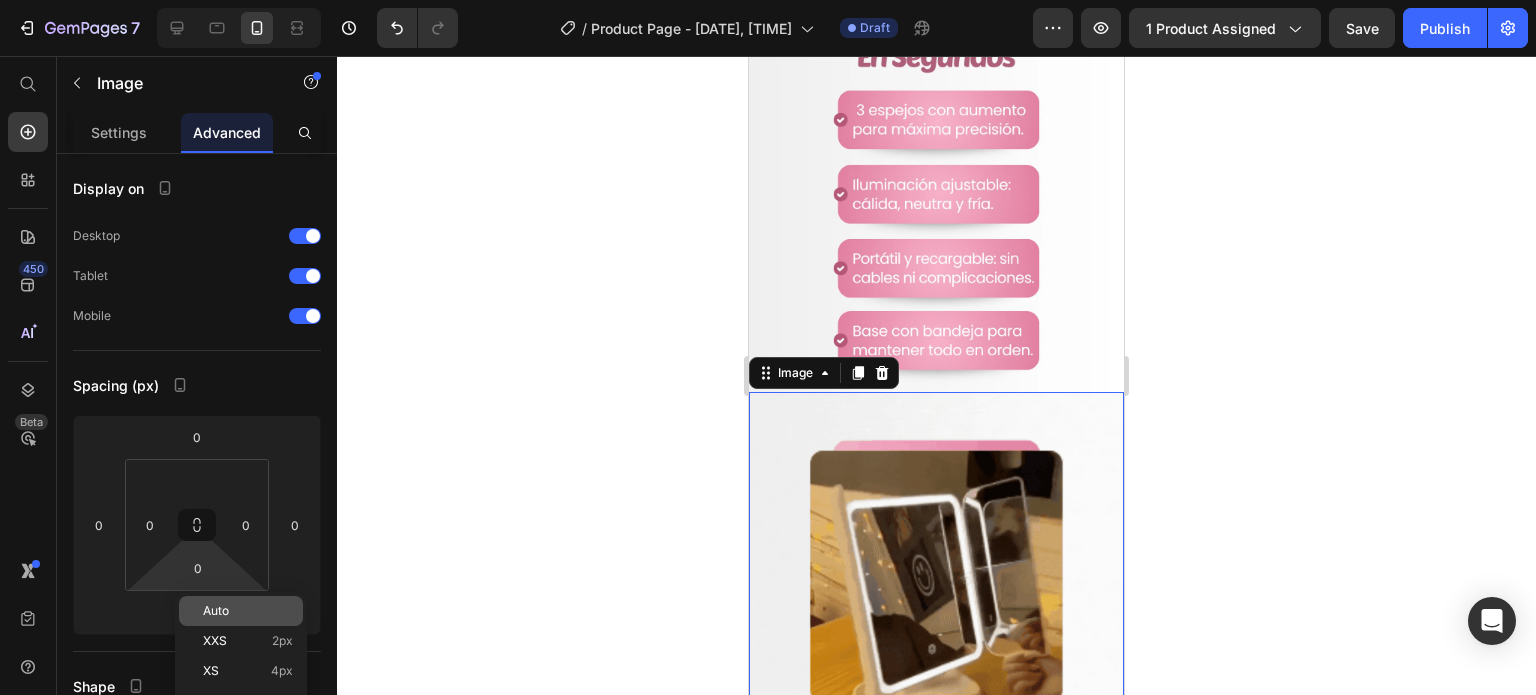 click on "Auto" at bounding box center [248, 611] 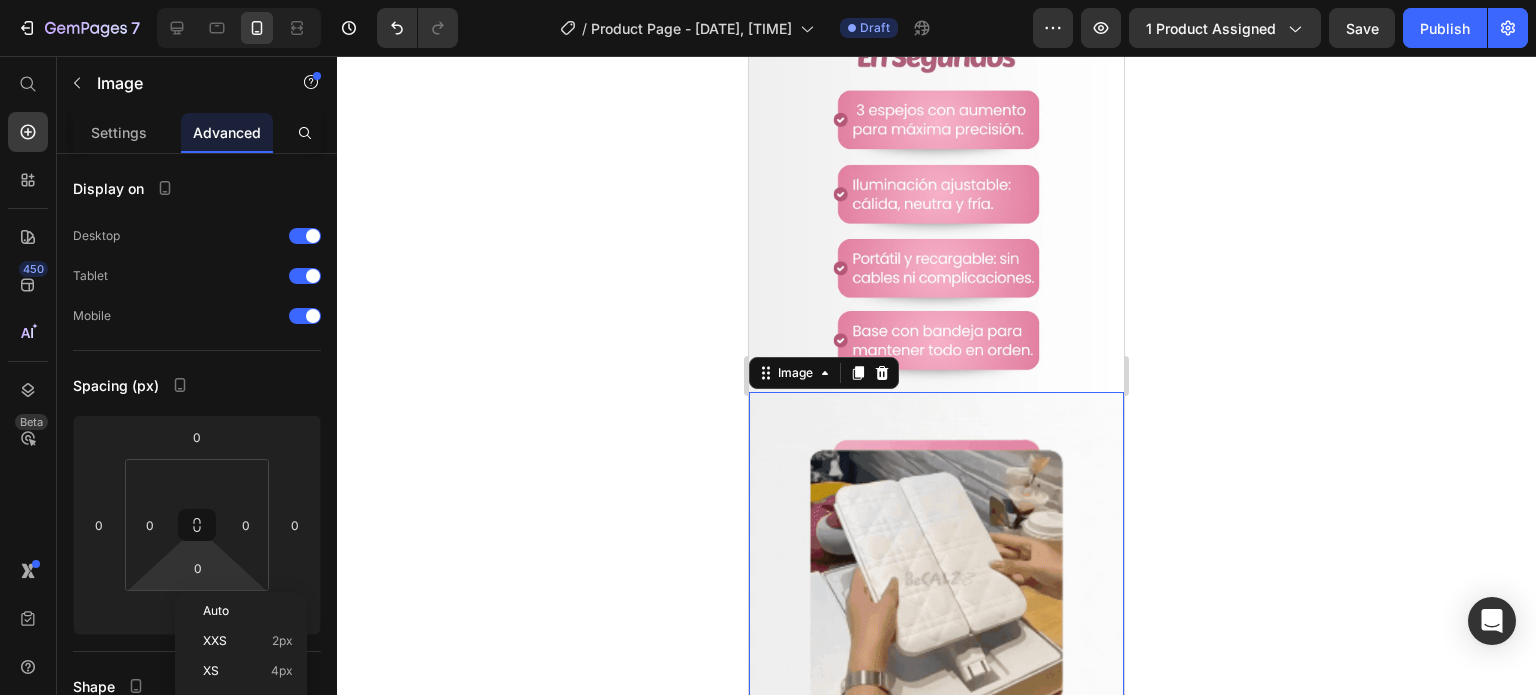 type 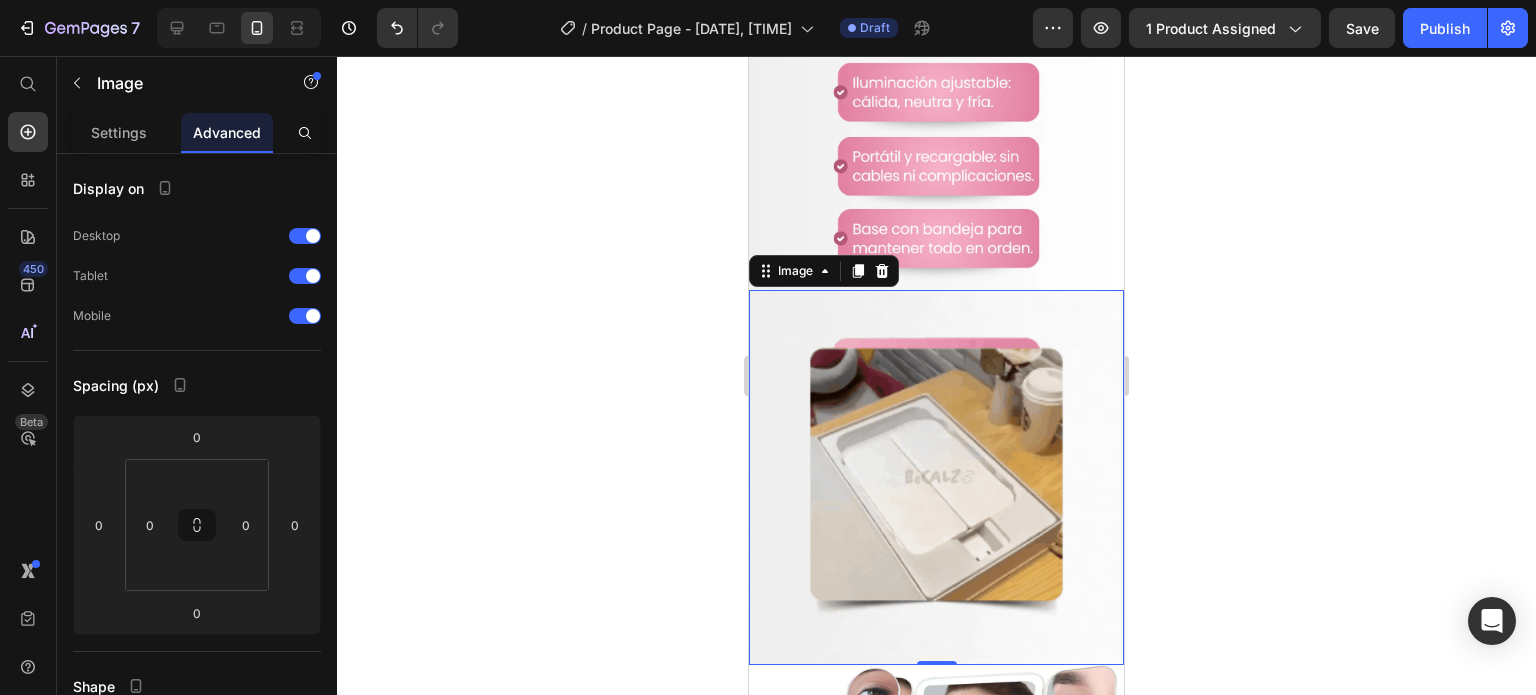 scroll, scrollTop: 1600, scrollLeft: 0, axis: vertical 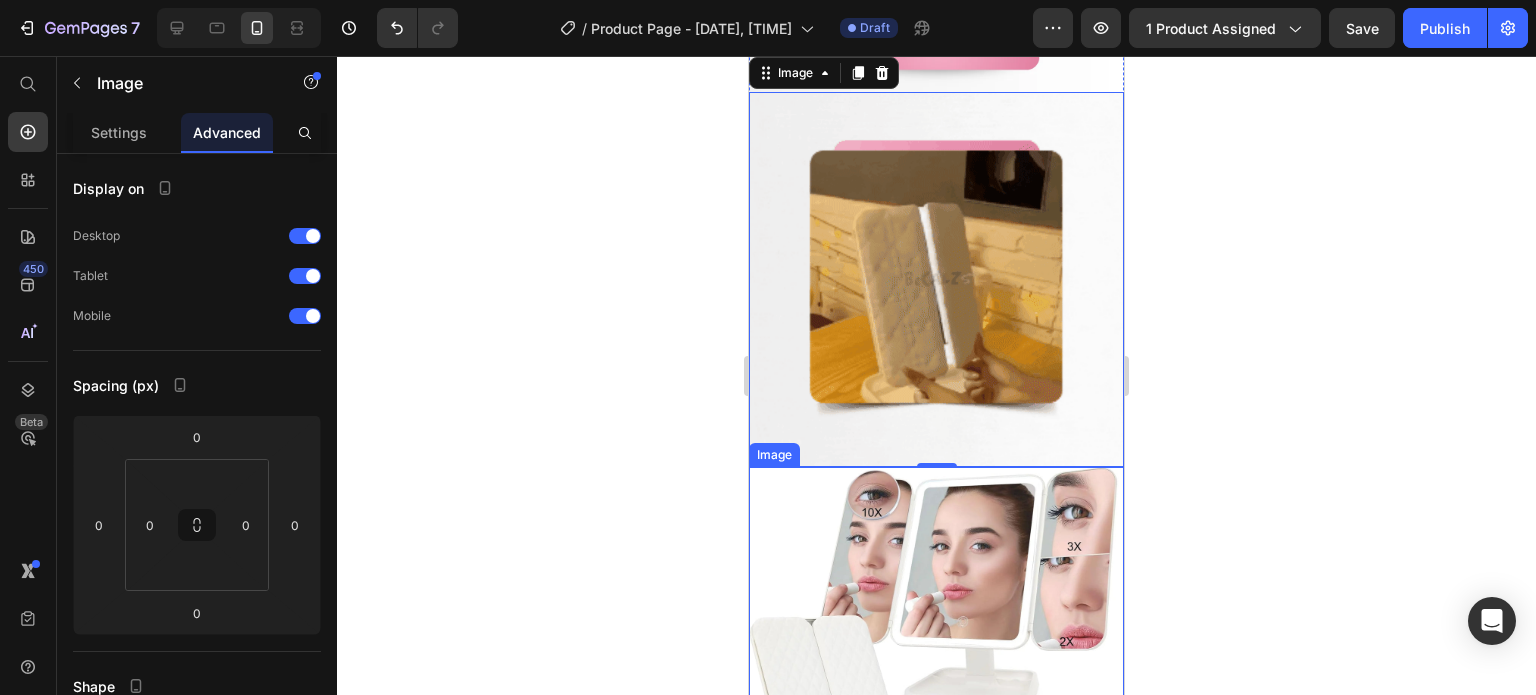 click at bounding box center (936, 649) 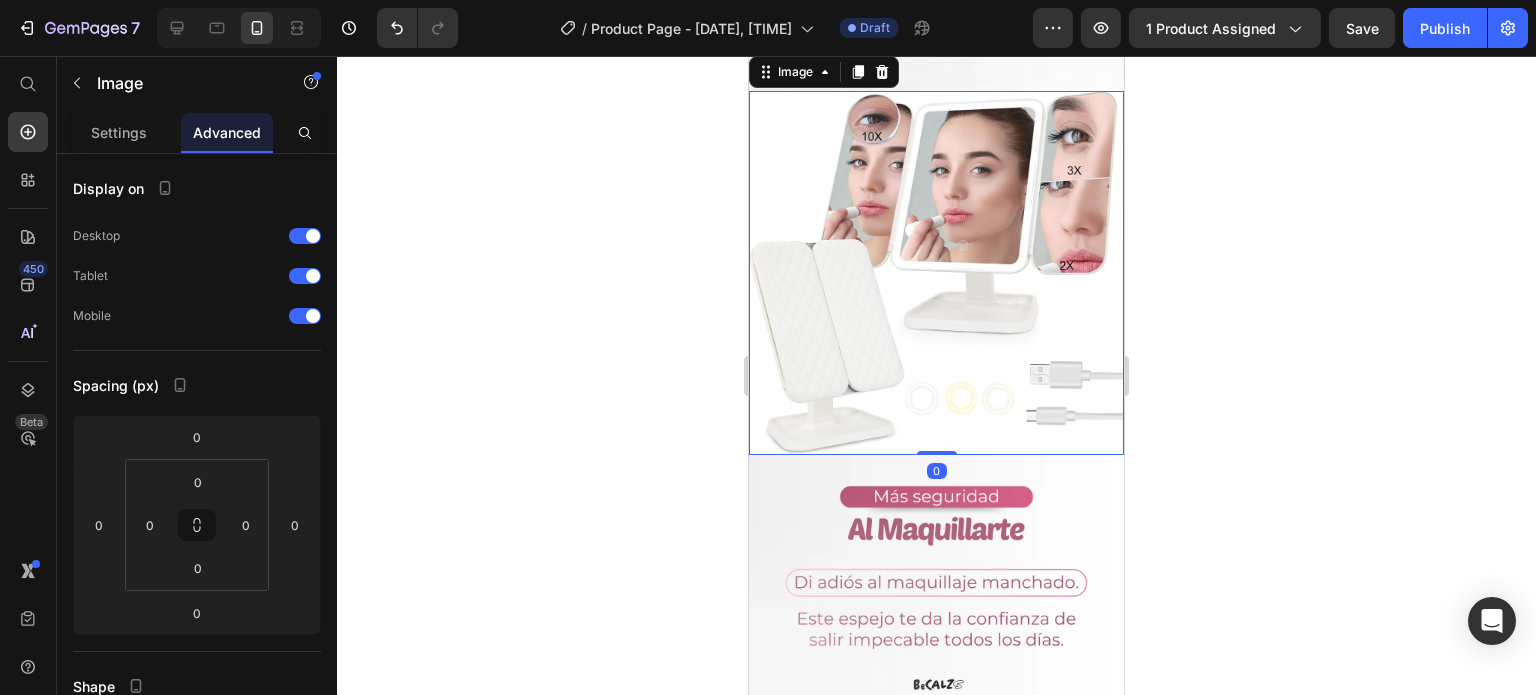 scroll, scrollTop: 2000, scrollLeft: 0, axis: vertical 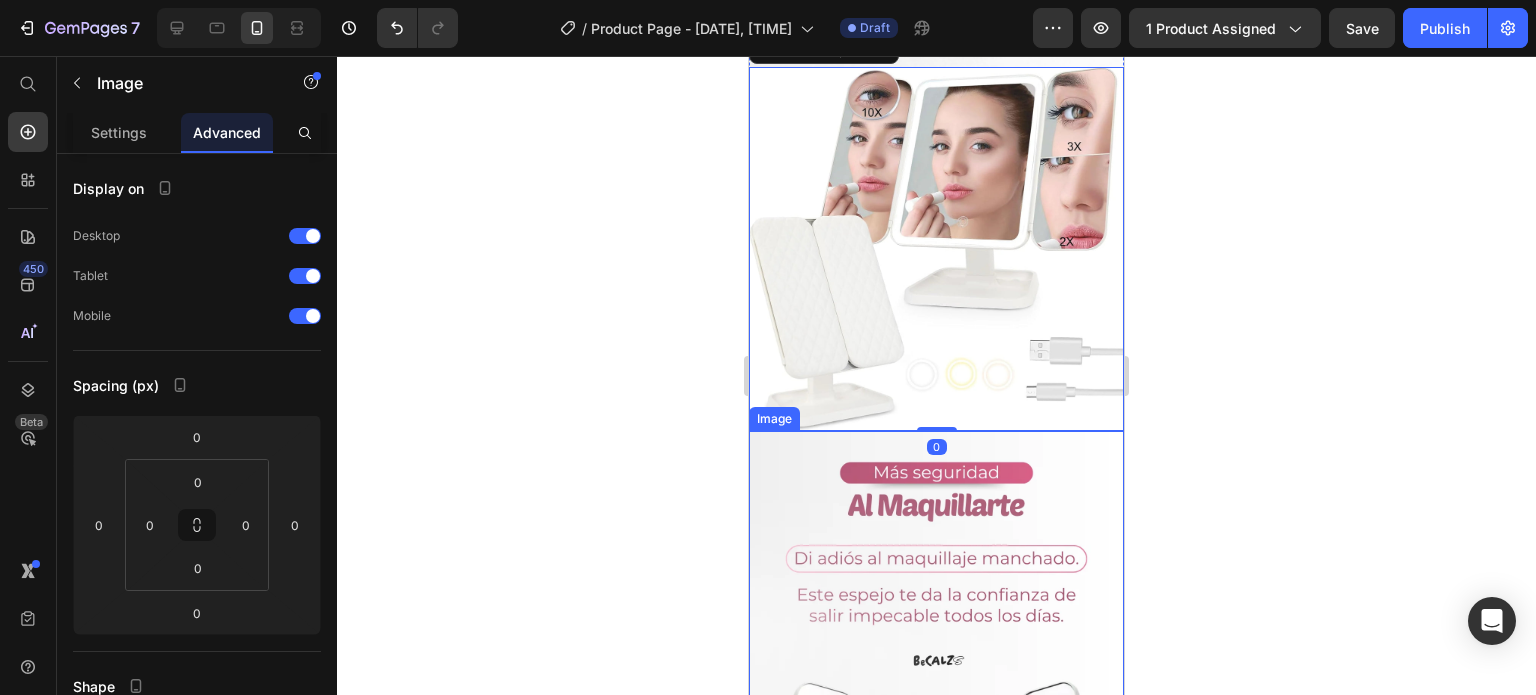 click at bounding box center [936, 1116] 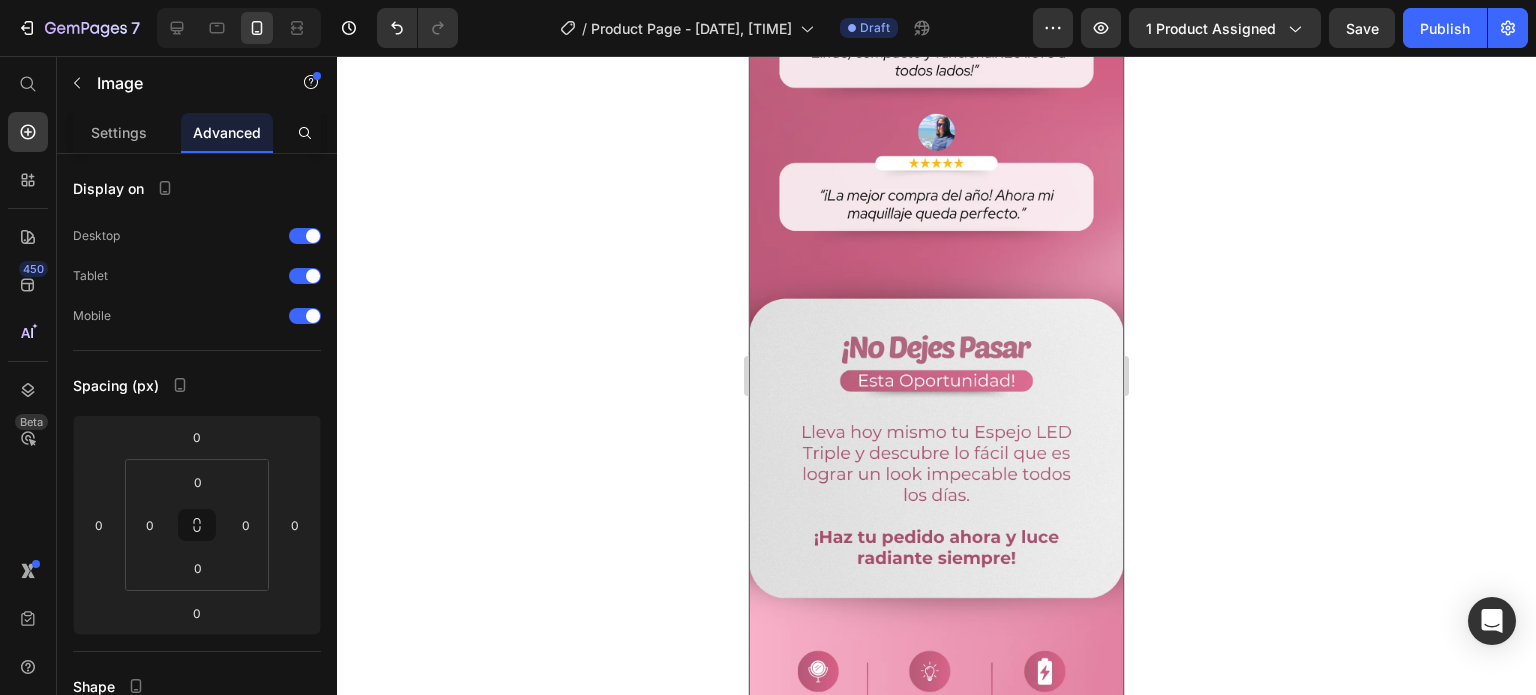 scroll, scrollTop: 3244, scrollLeft: 0, axis: vertical 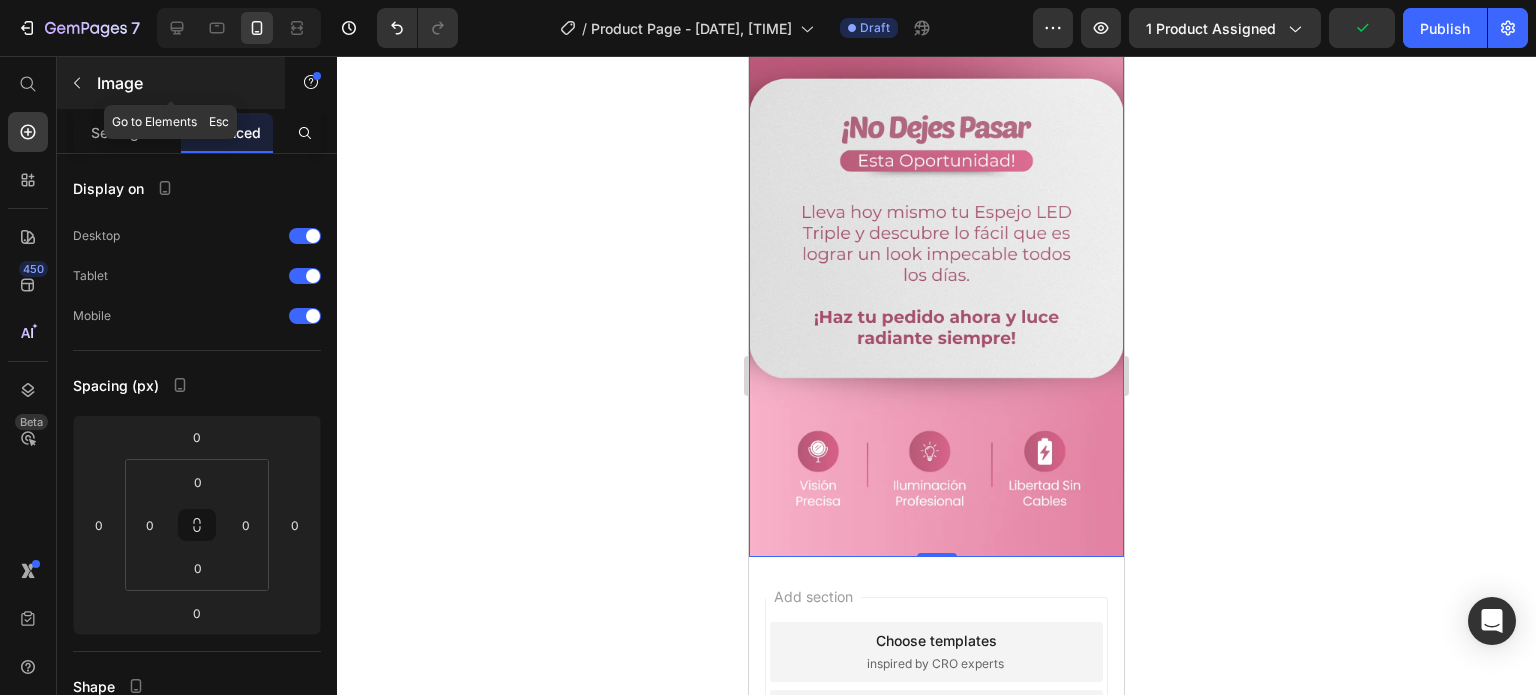 click 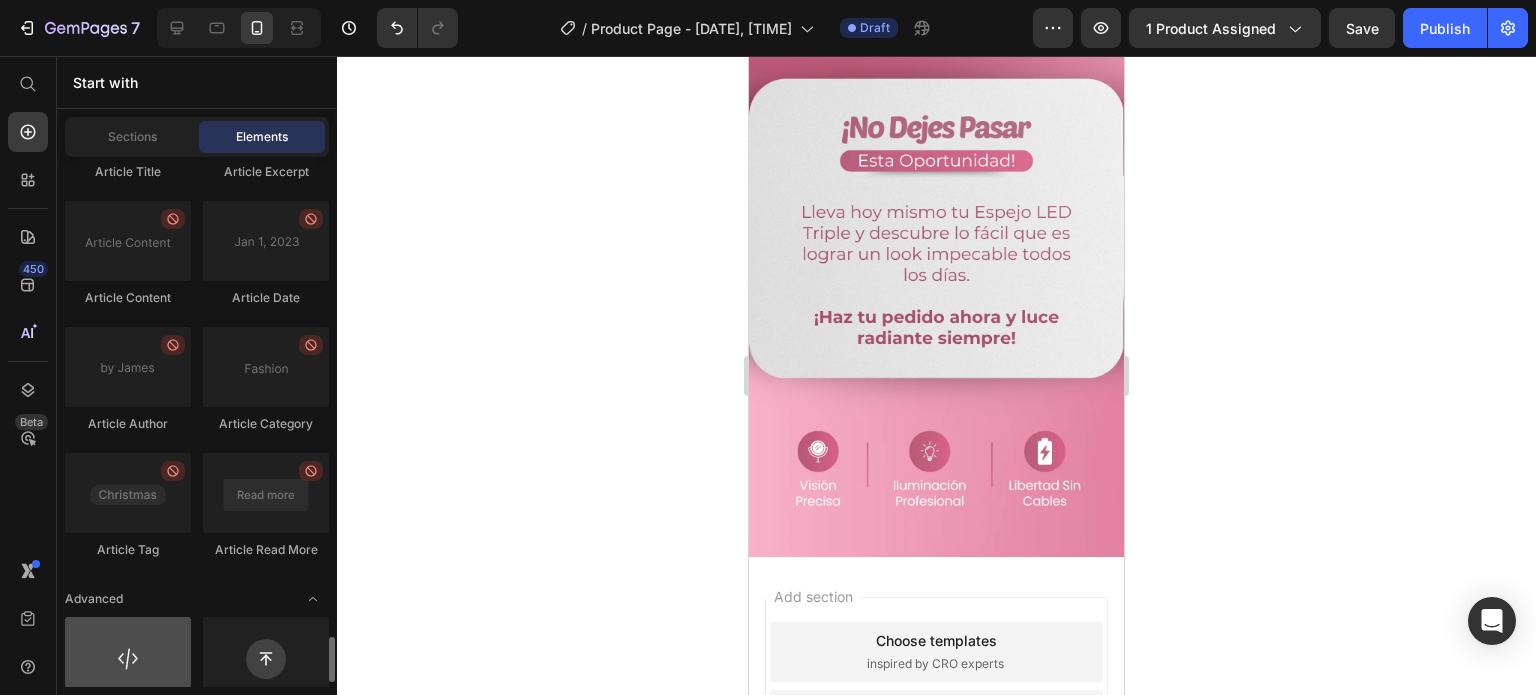 scroll, scrollTop: 5655, scrollLeft: 0, axis: vertical 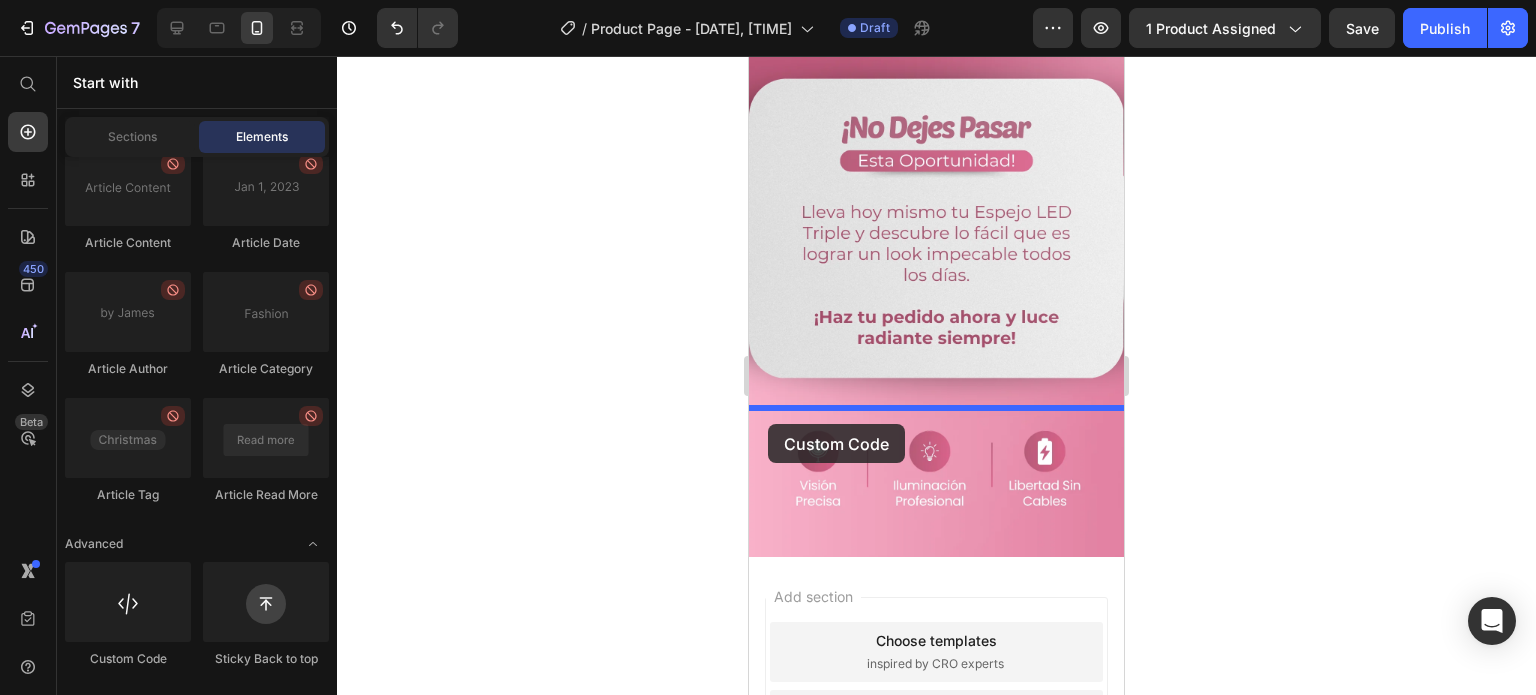 drag, startPoint x: 866, startPoint y: 678, endPoint x: 772, endPoint y: 423, distance: 271.7738 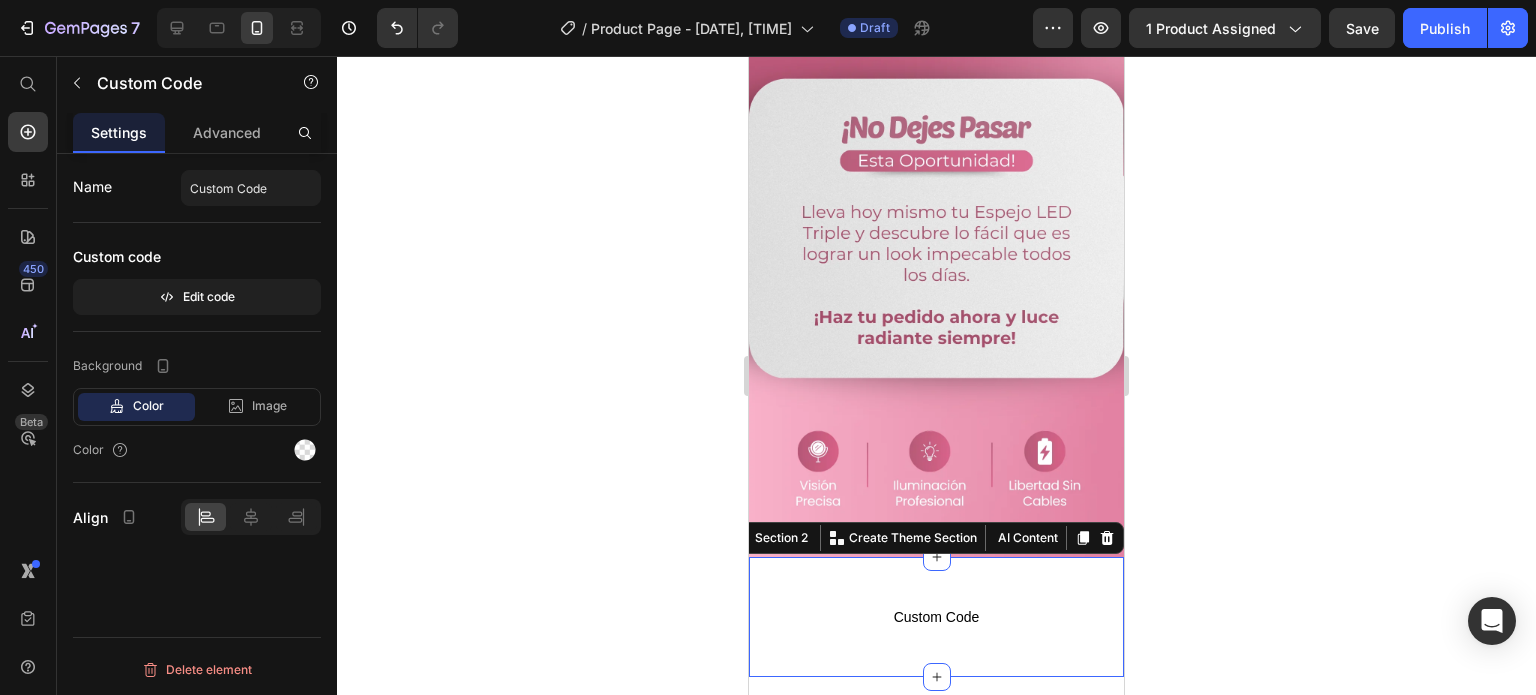 click on "Custom Code
Custom Code Section 2   You can create reusable sections Create Theme Section AI Content Write with GemAI What would you like to describe here? Tone and Voice Persuasive Product Espejo de Maquillaje Show more Generate" at bounding box center (936, 617) 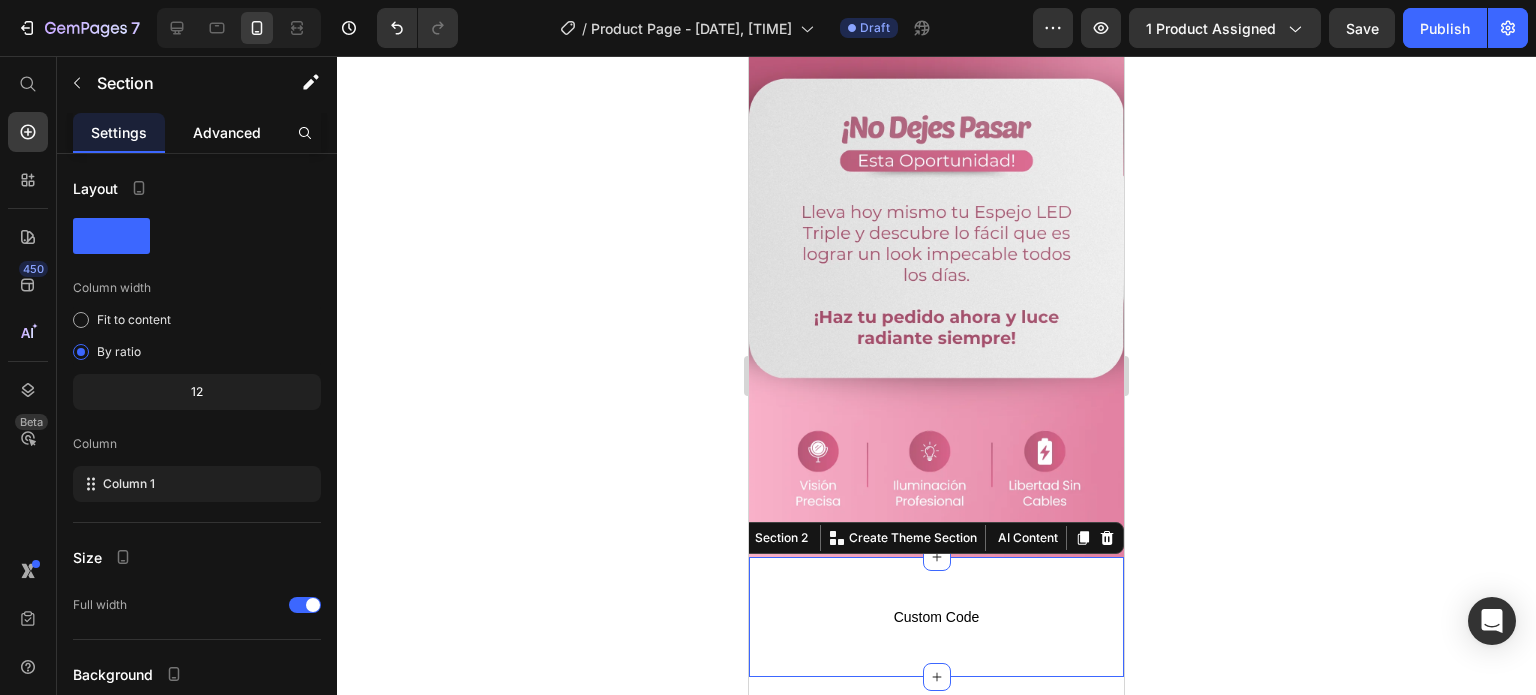click on "Advanced" at bounding box center [227, 132] 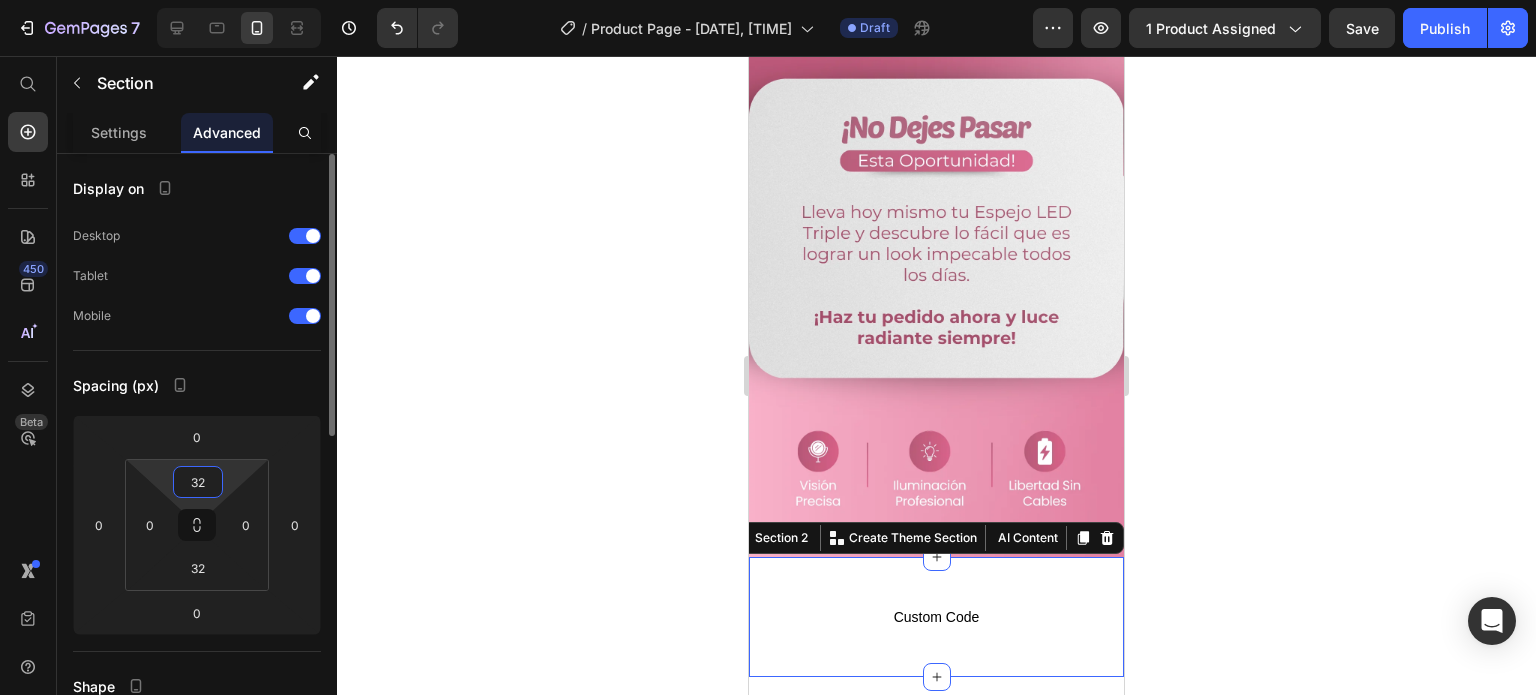 click on "32" at bounding box center [198, 482] 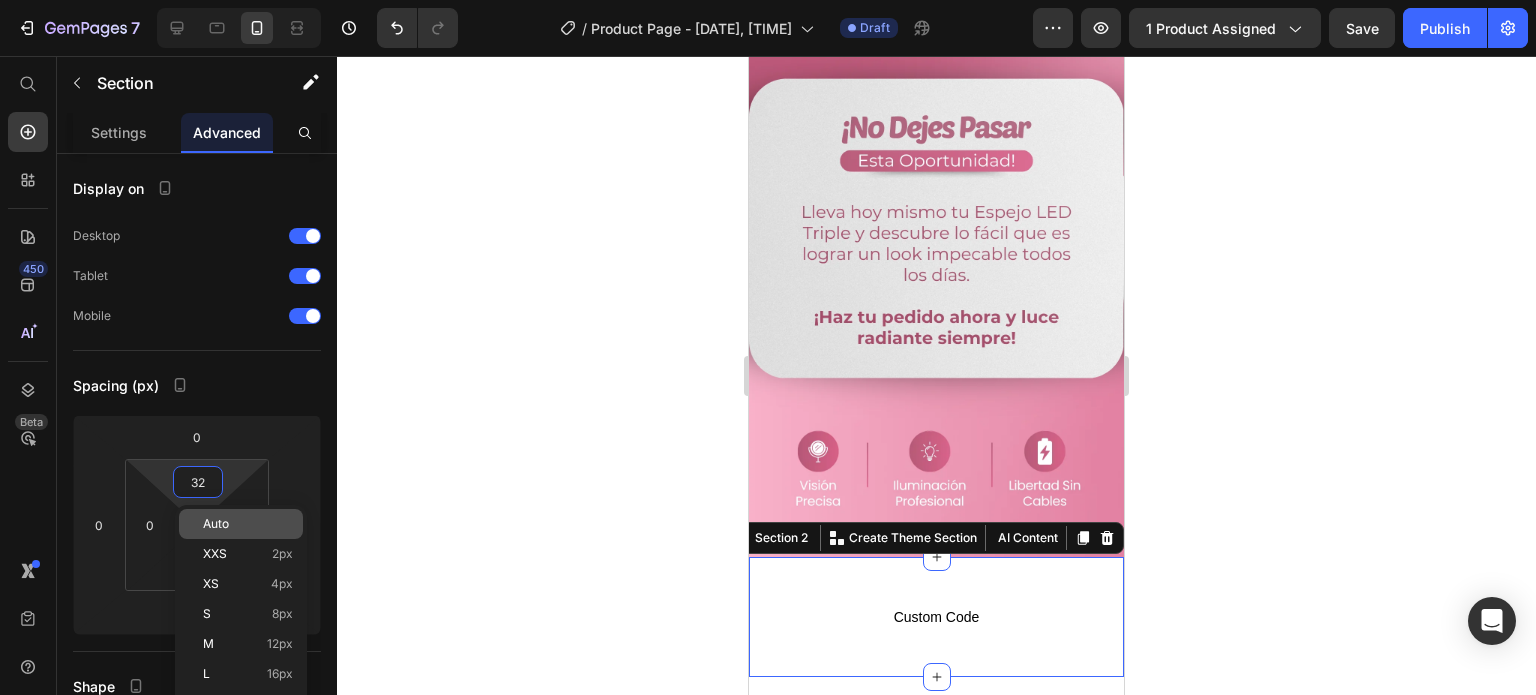 type on "2" 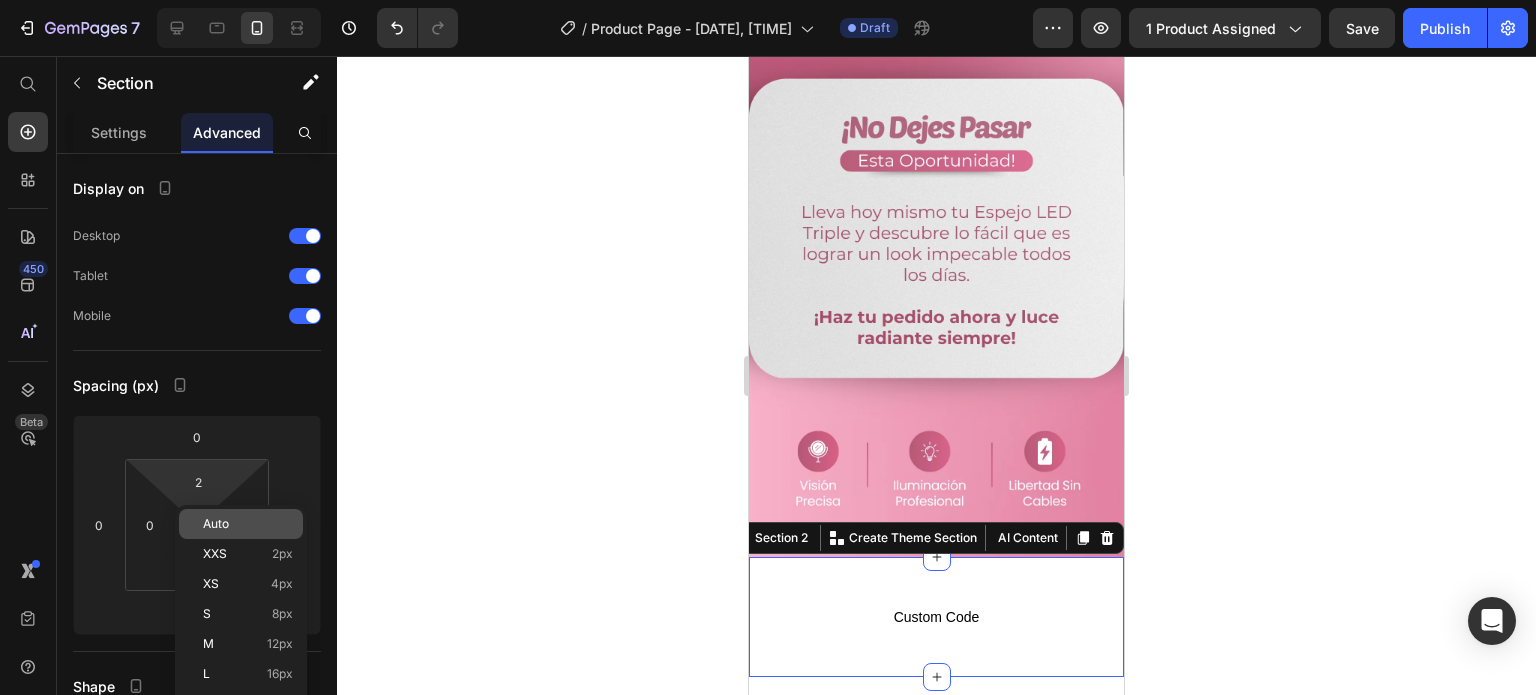 click on "Auto" at bounding box center (216, 524) 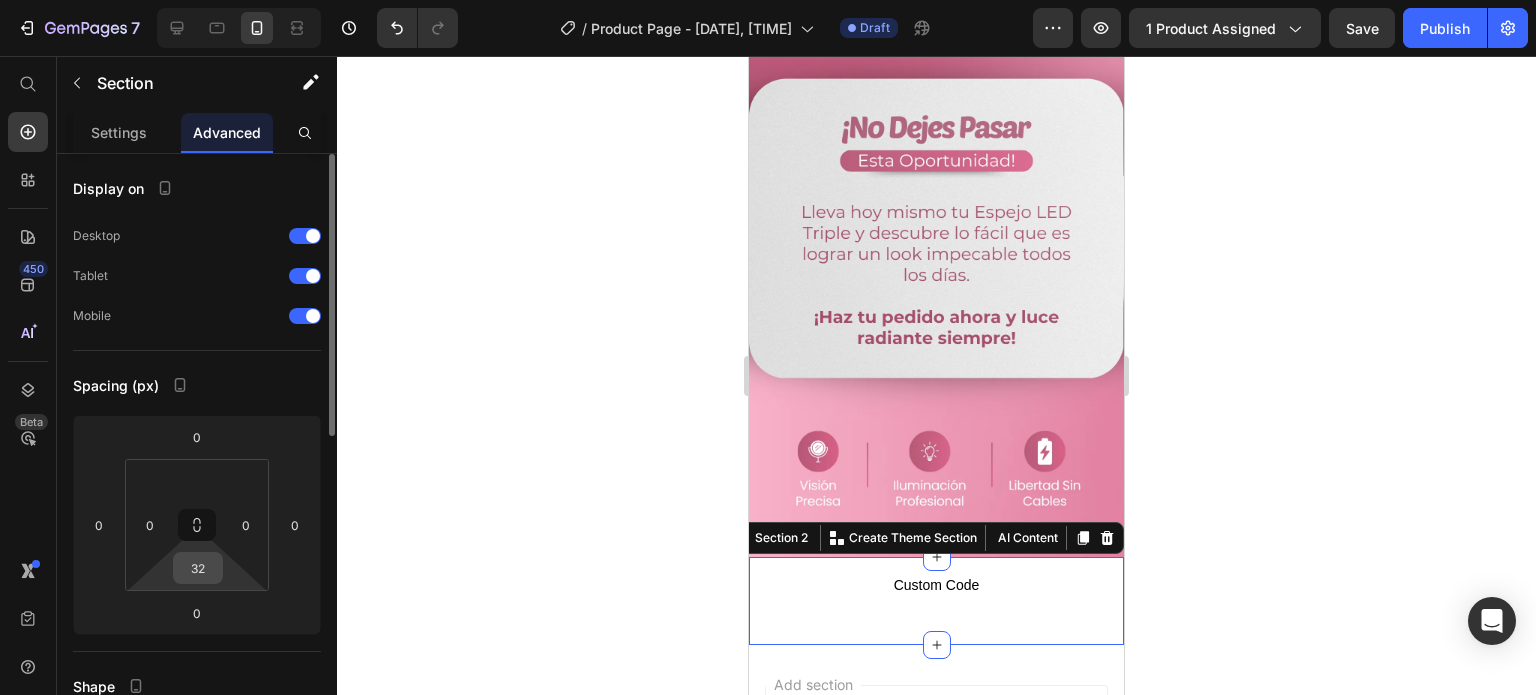 click on "32" at bounding box center (198, 568) 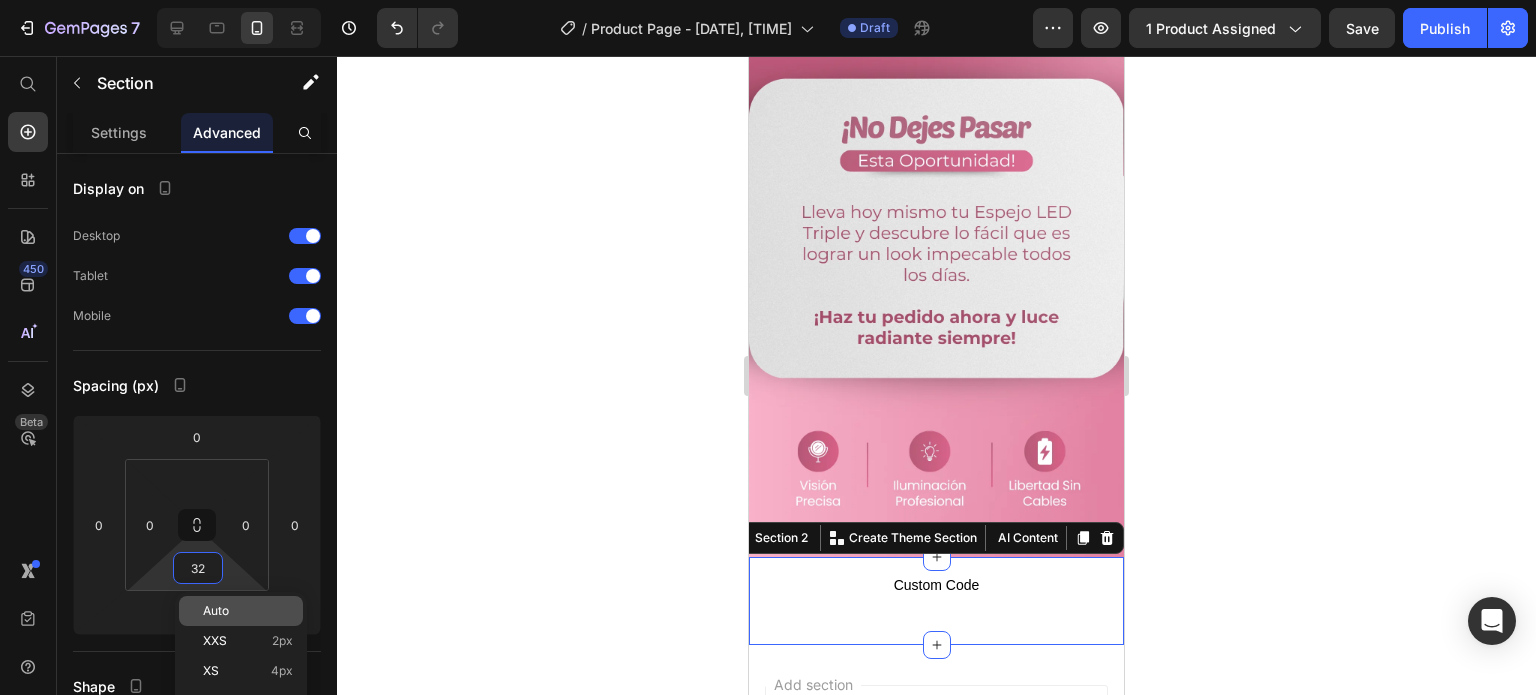 type on "2" 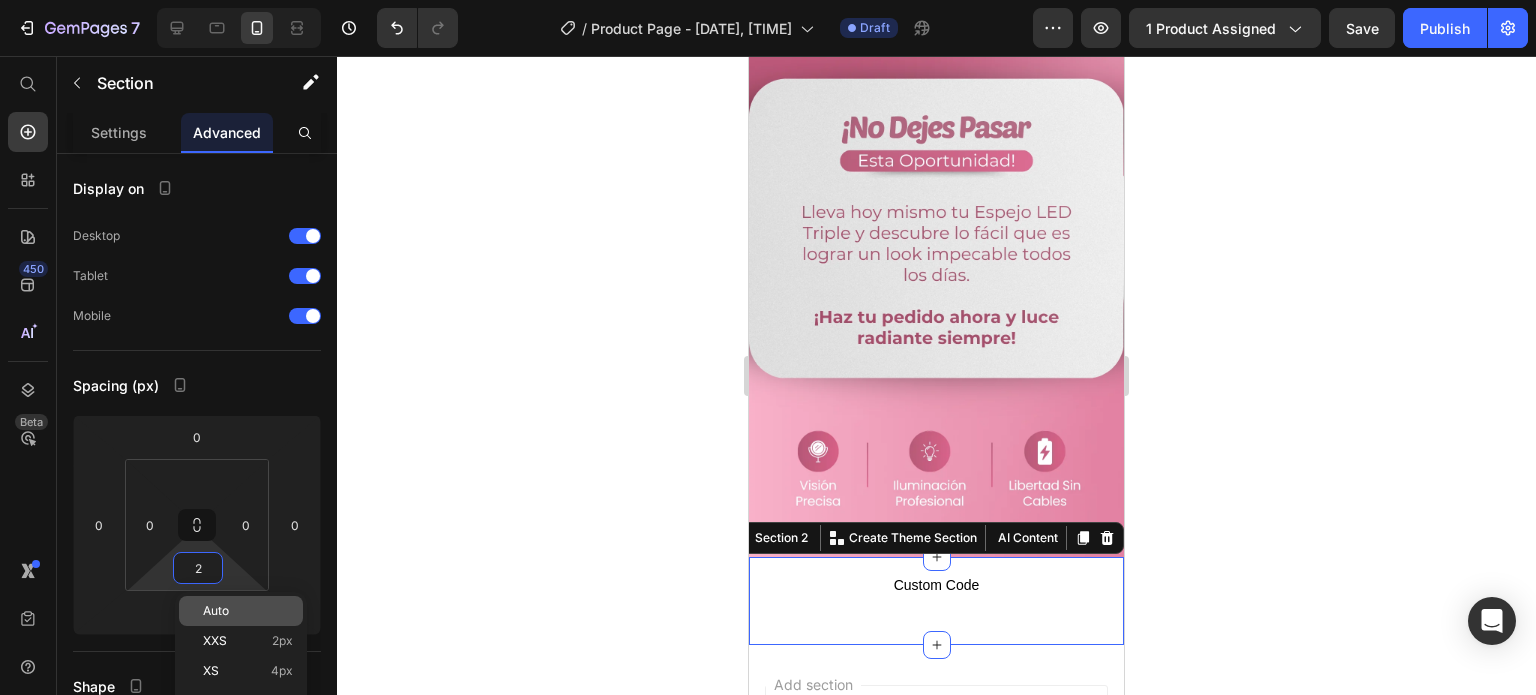 click on "Auto" at bounding box center [248, 611] 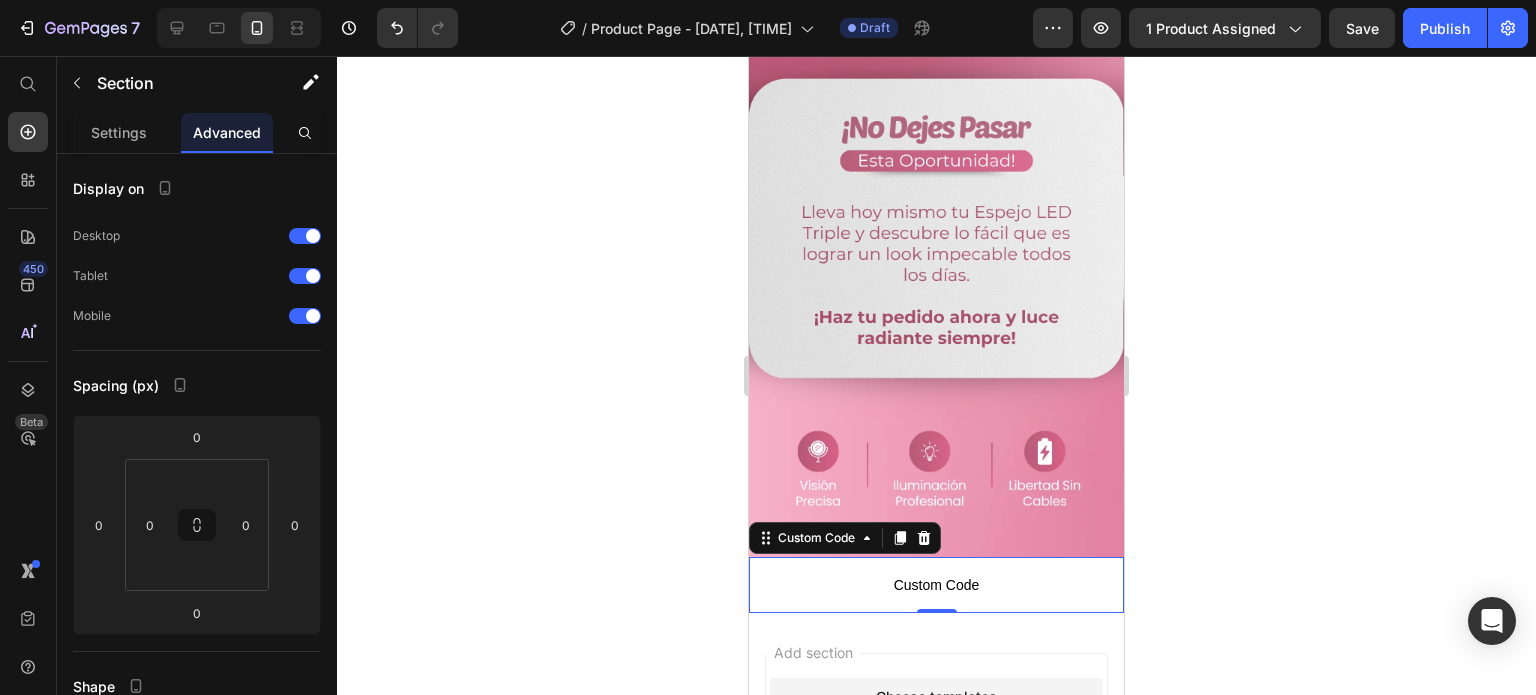 click on "Custom Code" at bounding box center (936, 585) 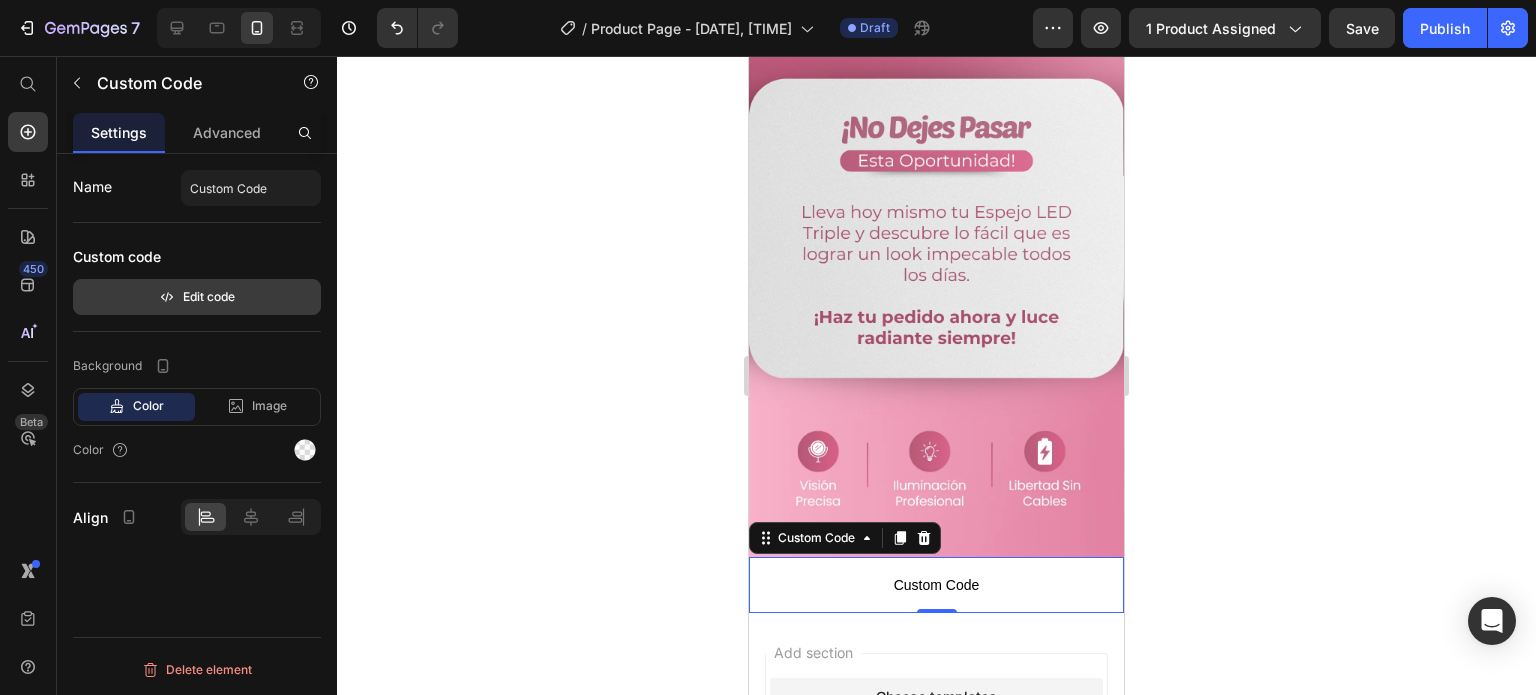 click on "Edit code" at bounding box center [197, 297] 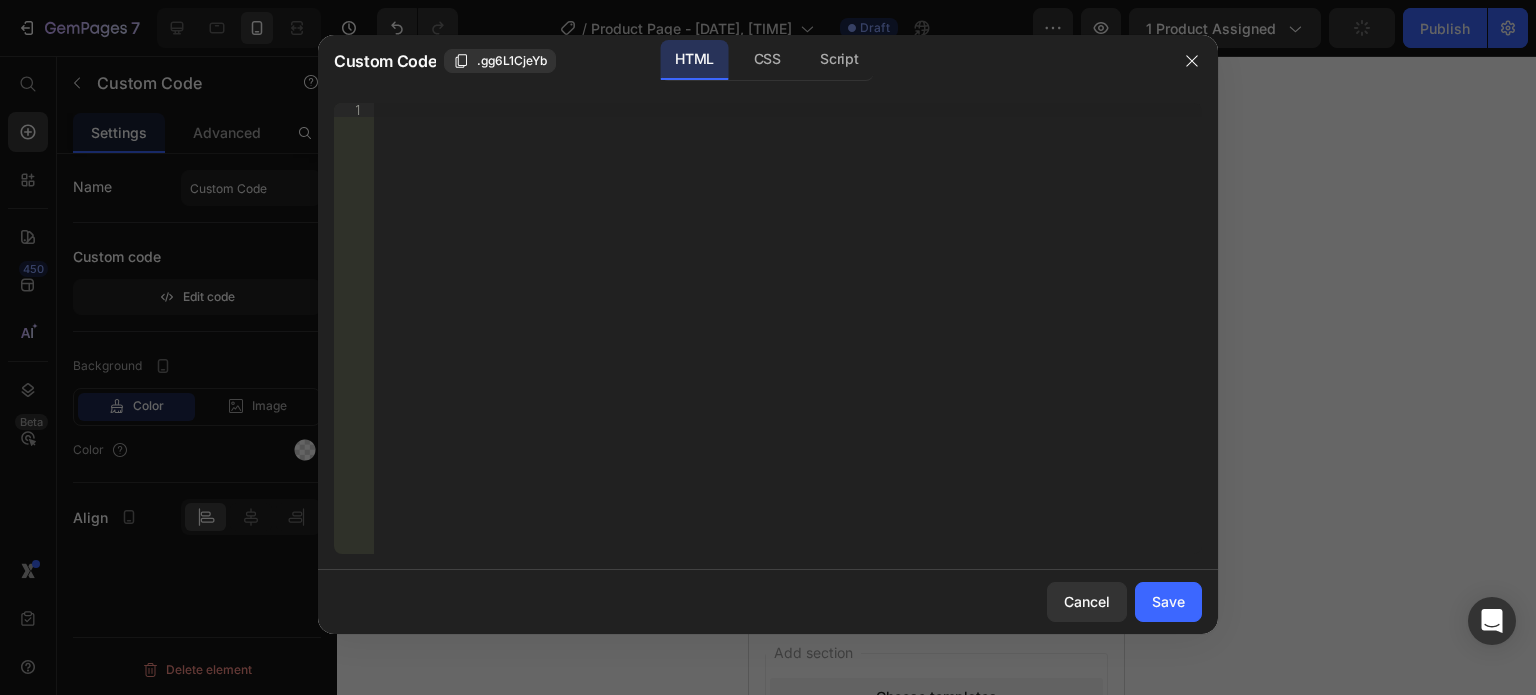 click on "Insert the 3rd-party installation code, HTML code, or Liquid code to display custom content." at bounding box center [788, 342] 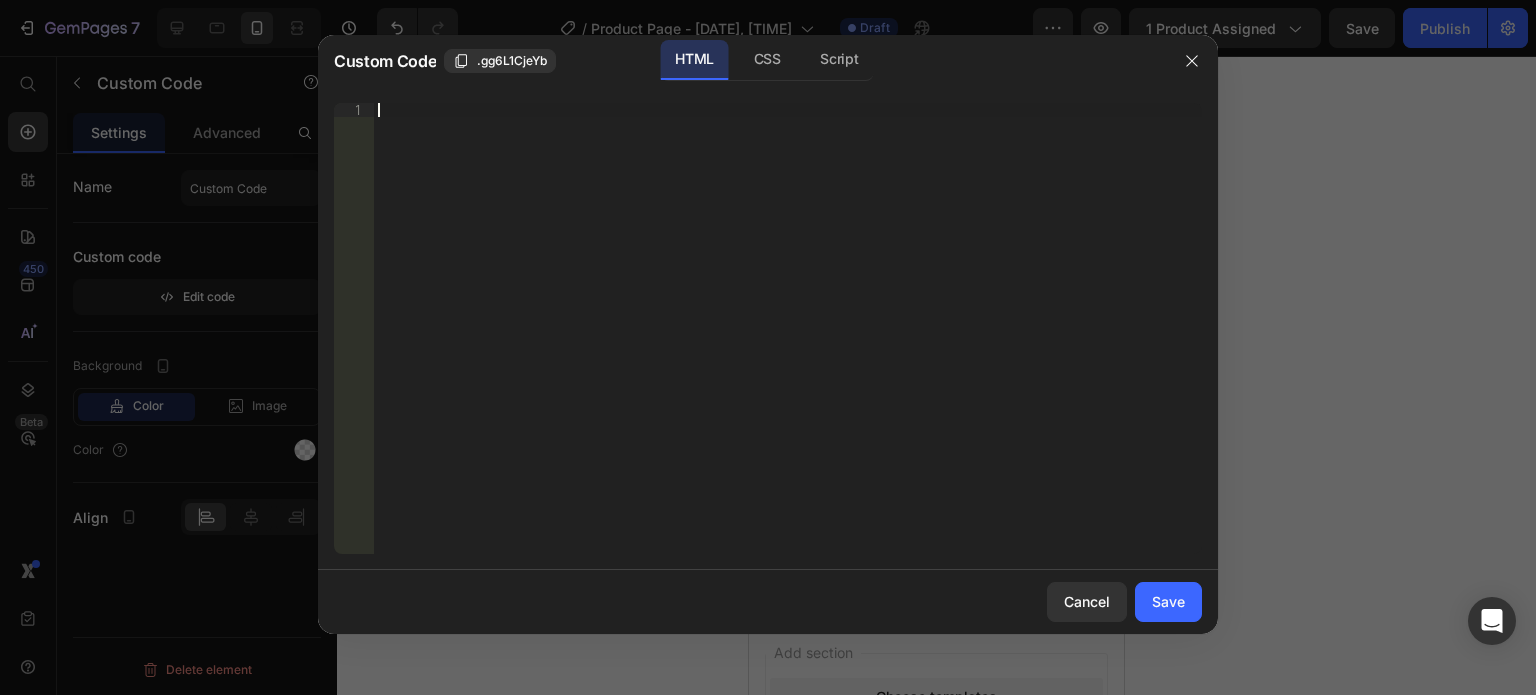click on "Insert the 3rd-party installation code, HTML code, or Liquid code to display custom content." at bounding box center (788, 342) 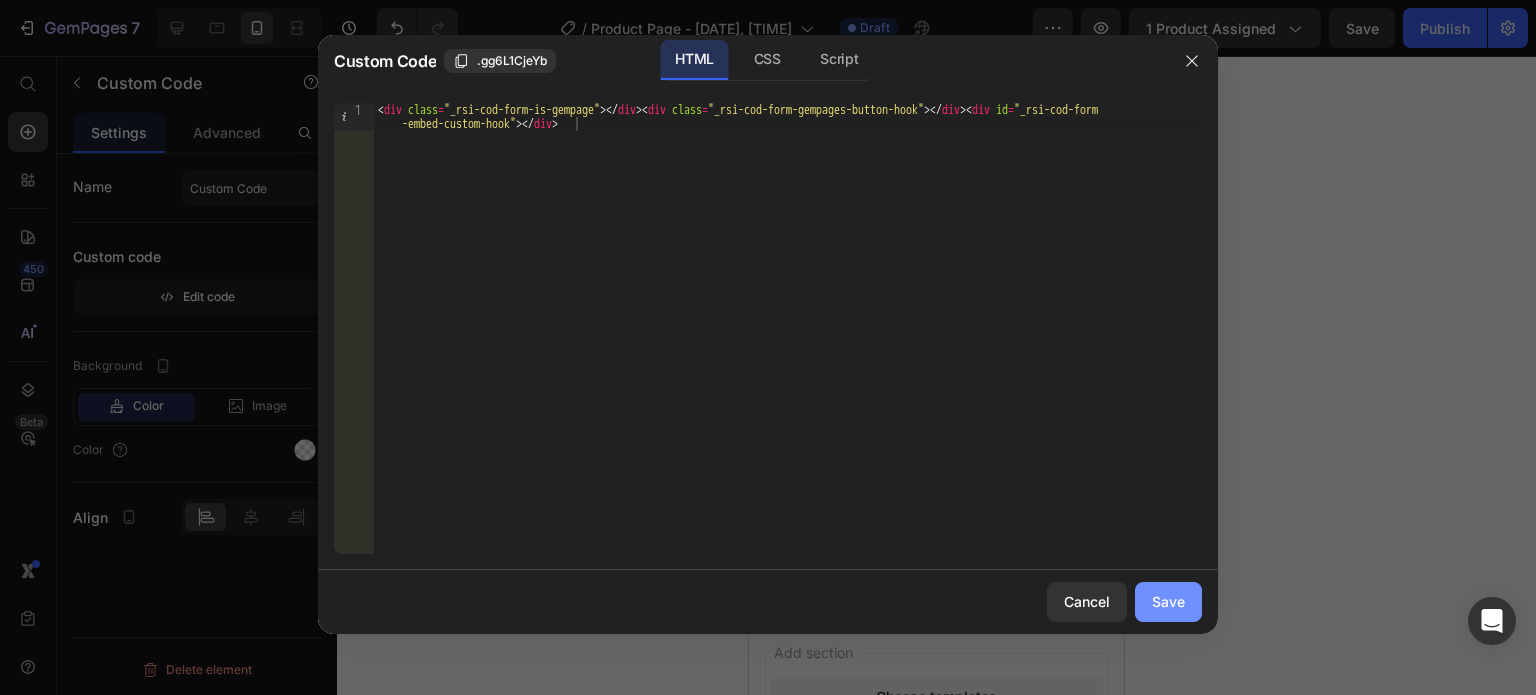click on "Save" 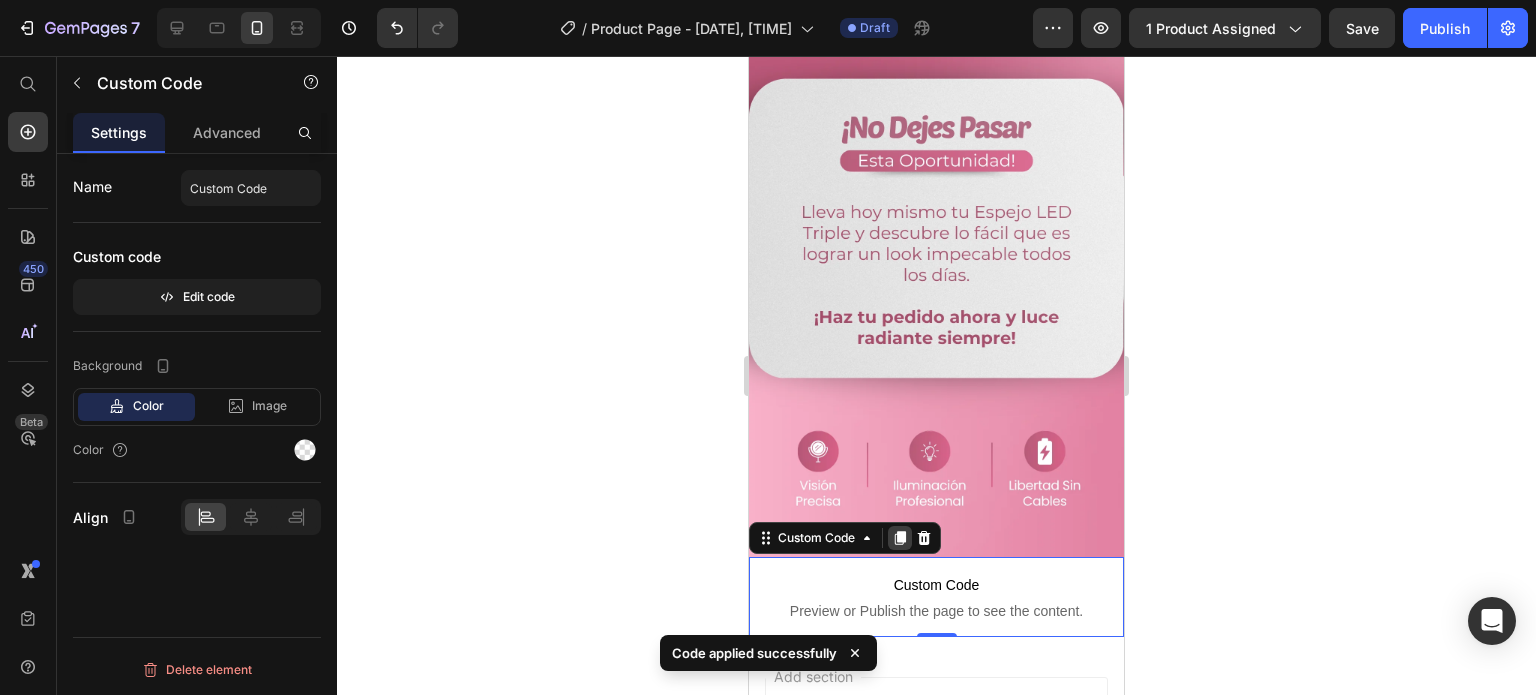 click 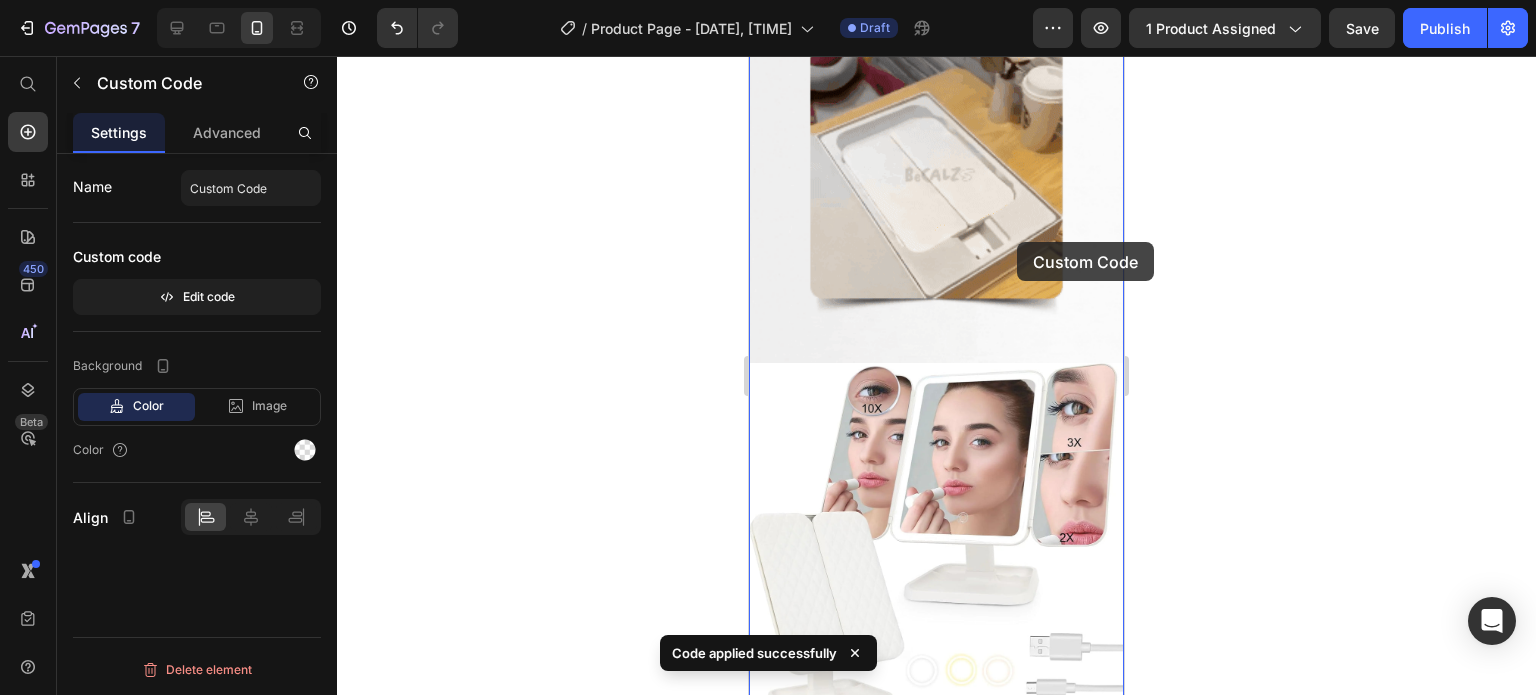 scroll, scrollTop: 1344, scrollLeft: 0, axis: vertical 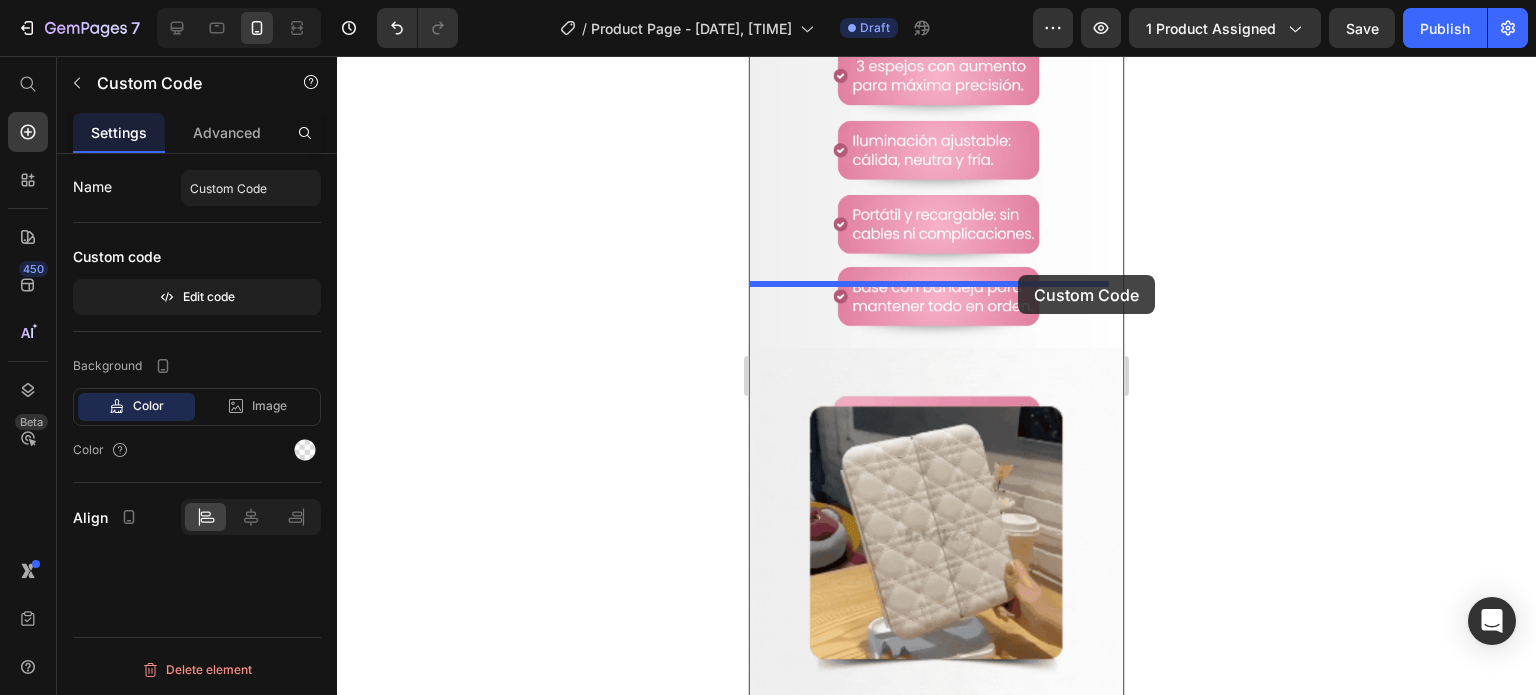 drag, startPoint x: 998, startPoint y: 519, endPoint x: 1018, endPoint y: 275, distance: 244.8183 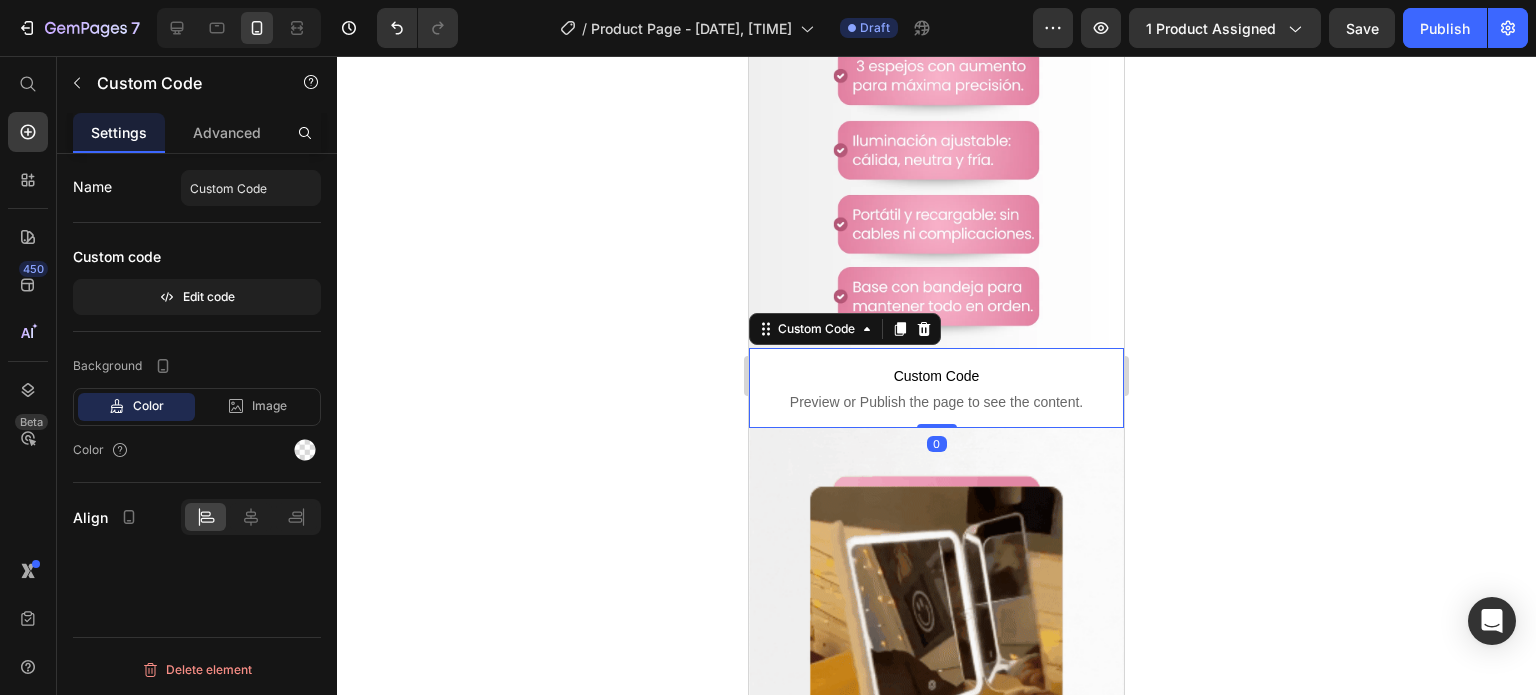 click 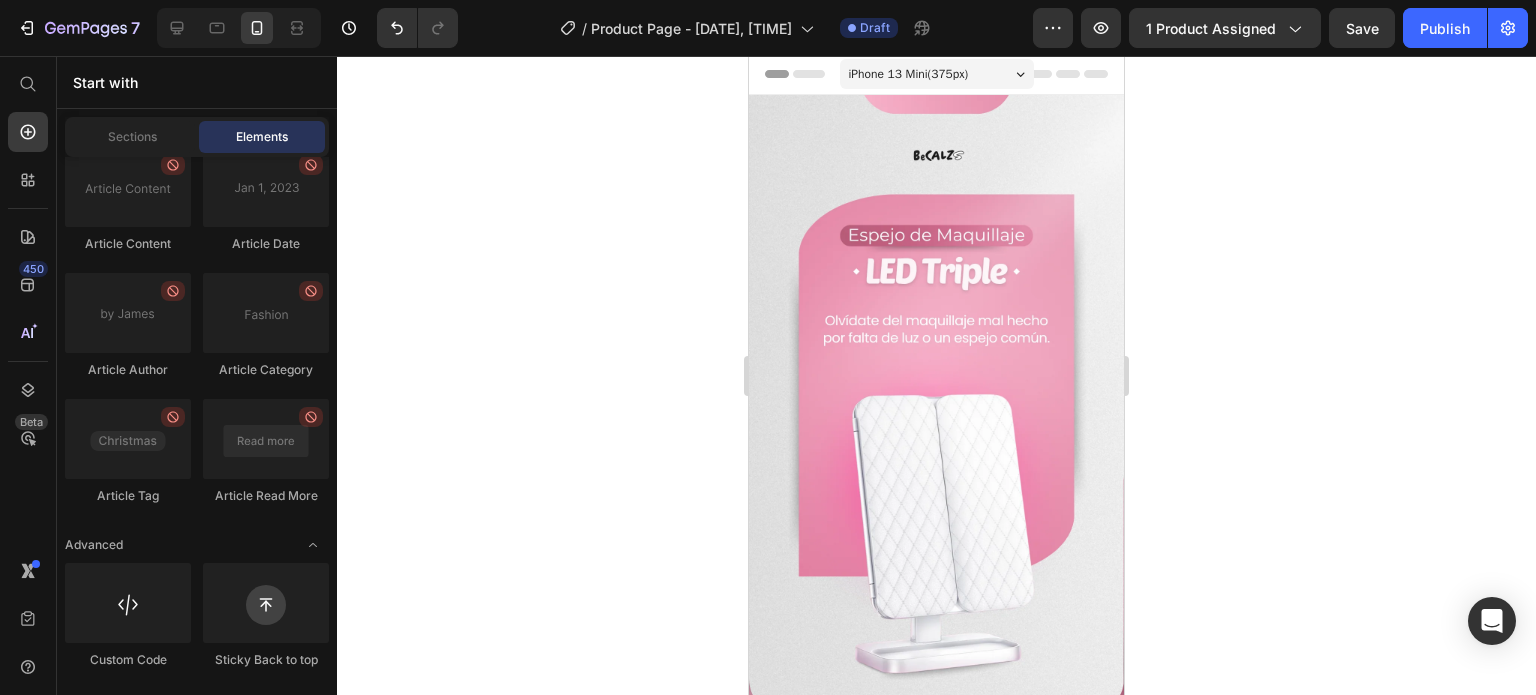 scroll, scrollTop: 0, scrollLeft: 0, axis: both 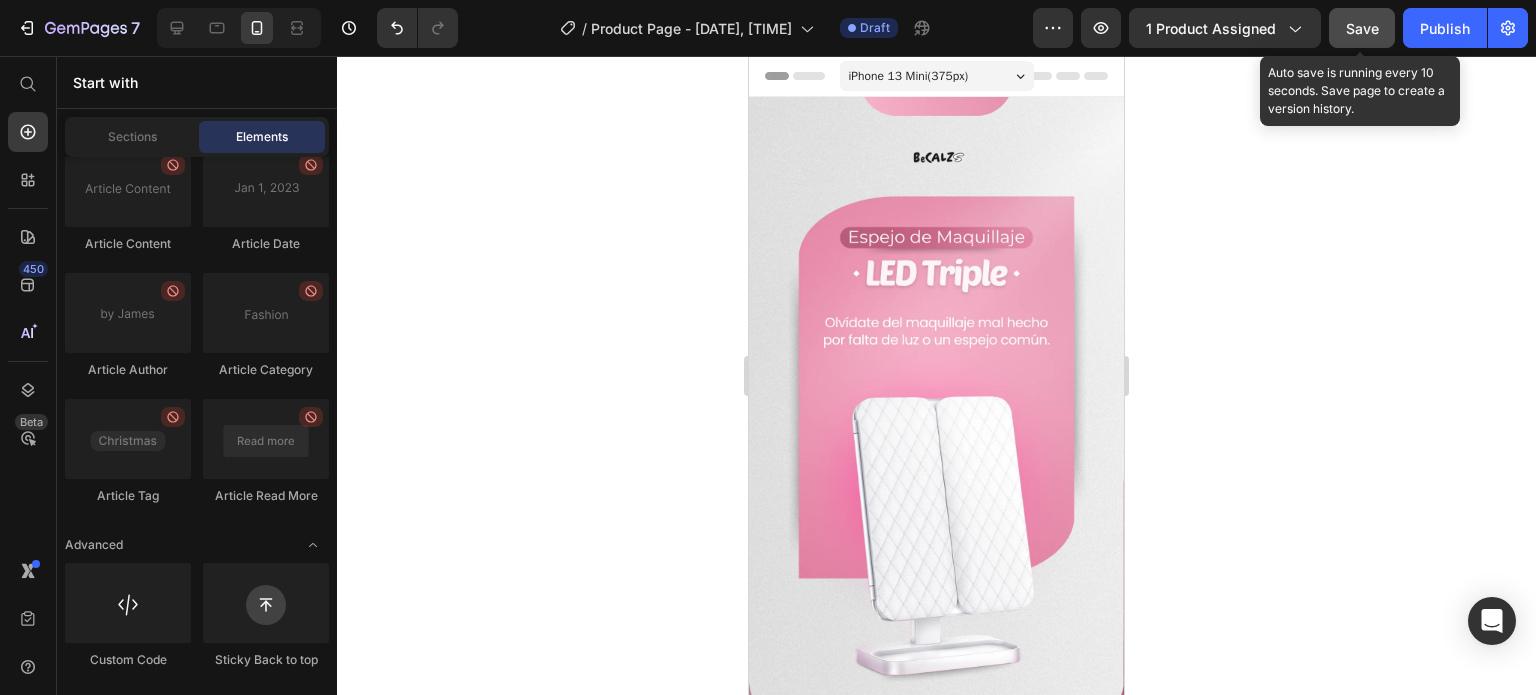 click on "Save" at bounding box center [1362, 28] 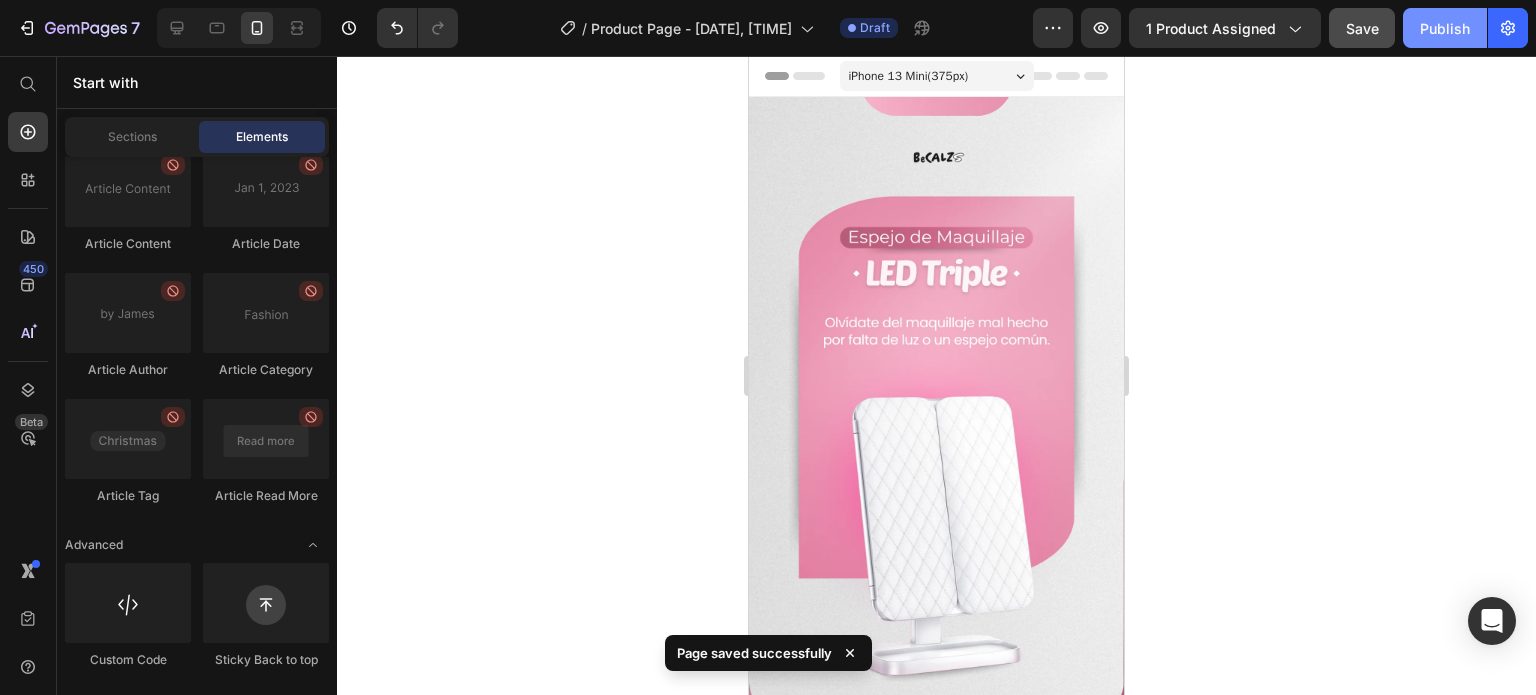 click on "Publish" 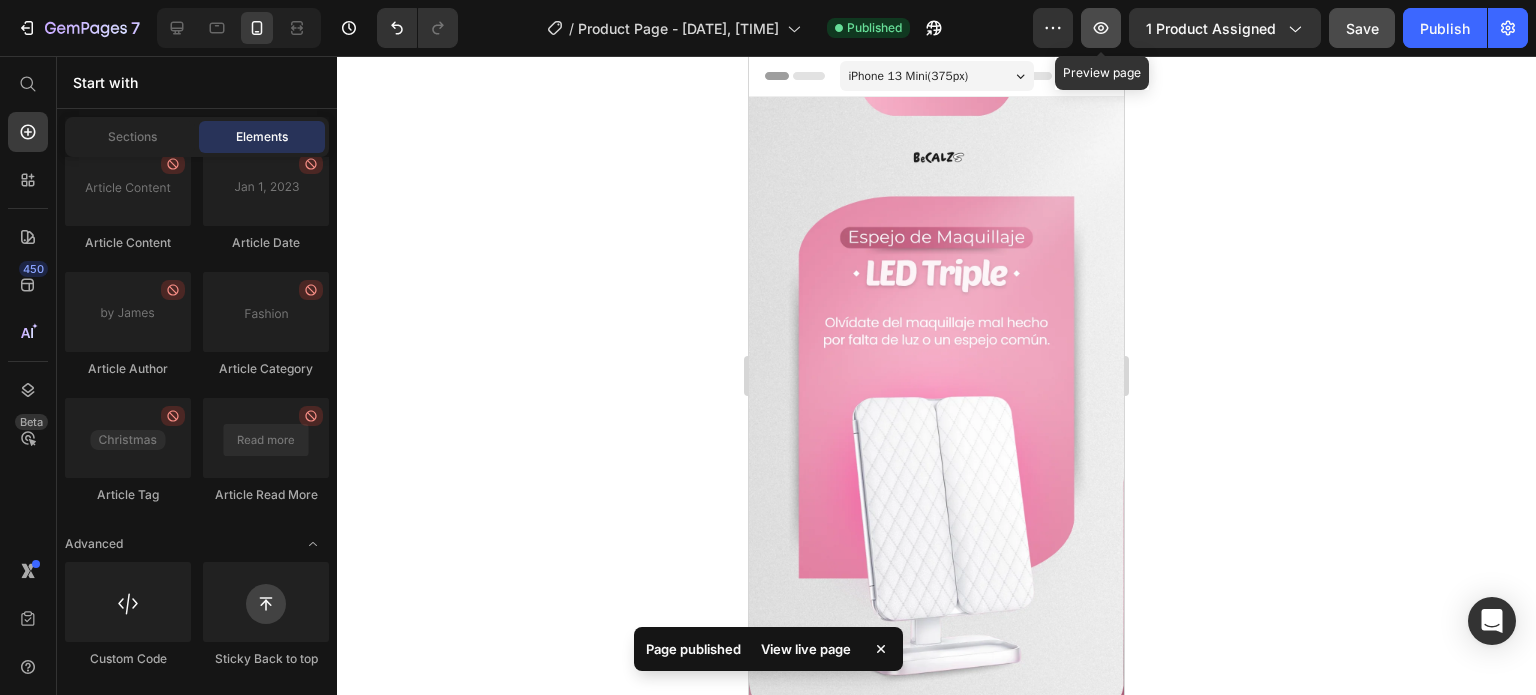 click 